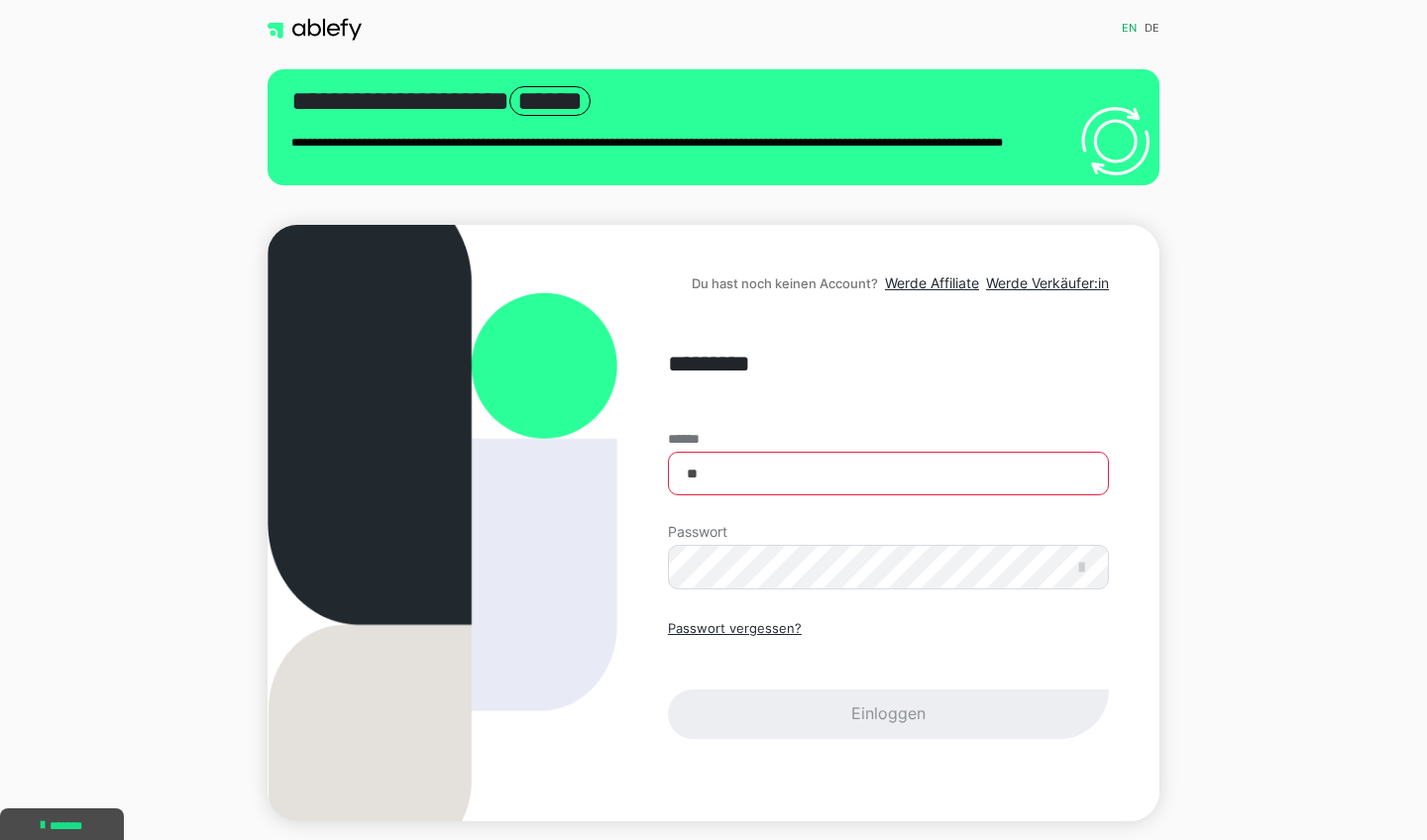 scroll, scrollTop: 0, scrollLeft: 0, axis: both 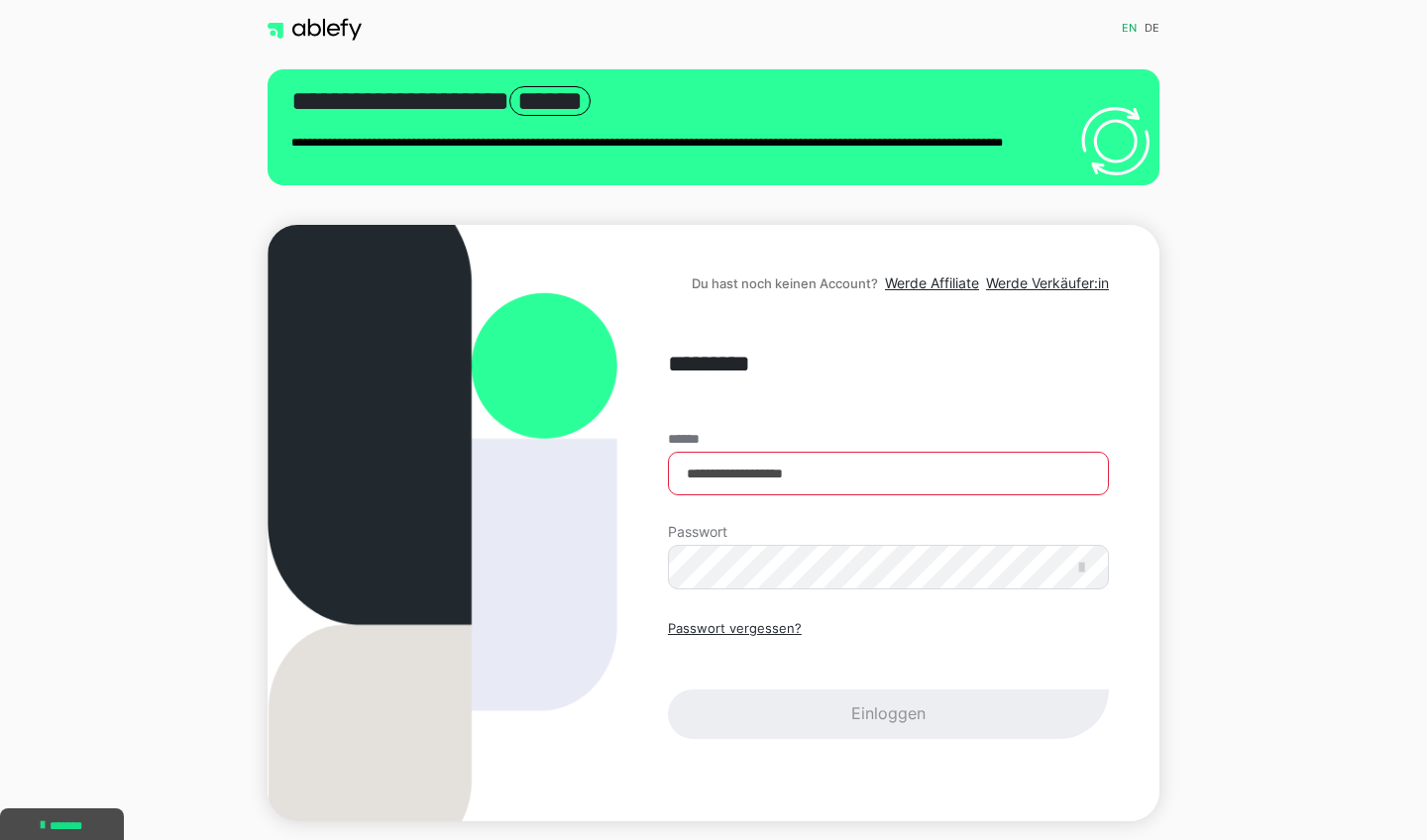 type on "**********" 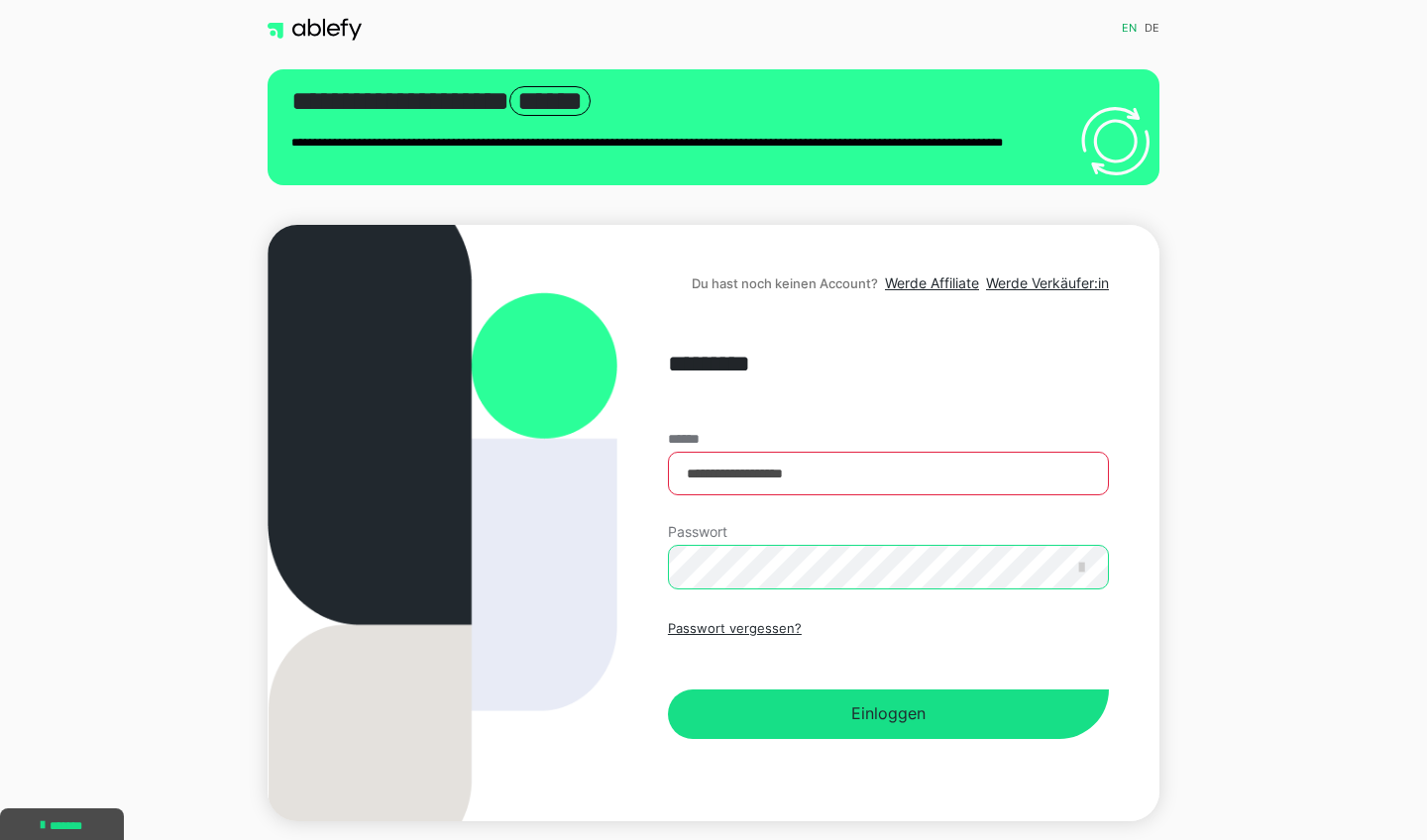 click on "Einloggen" at bounding box center [888, 714] 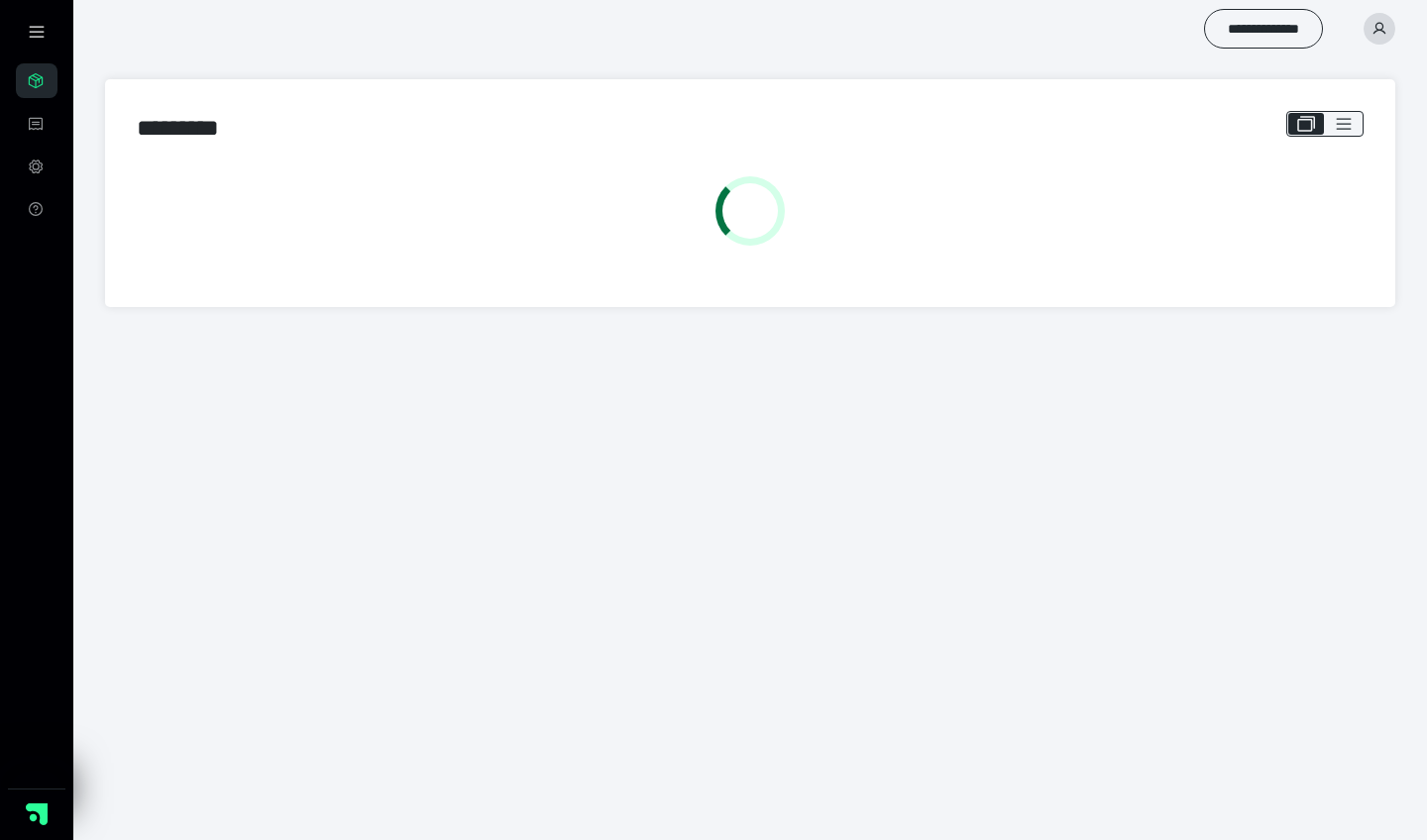 scroll, scrollTop: 0, scrollLeft: 0, axis: both 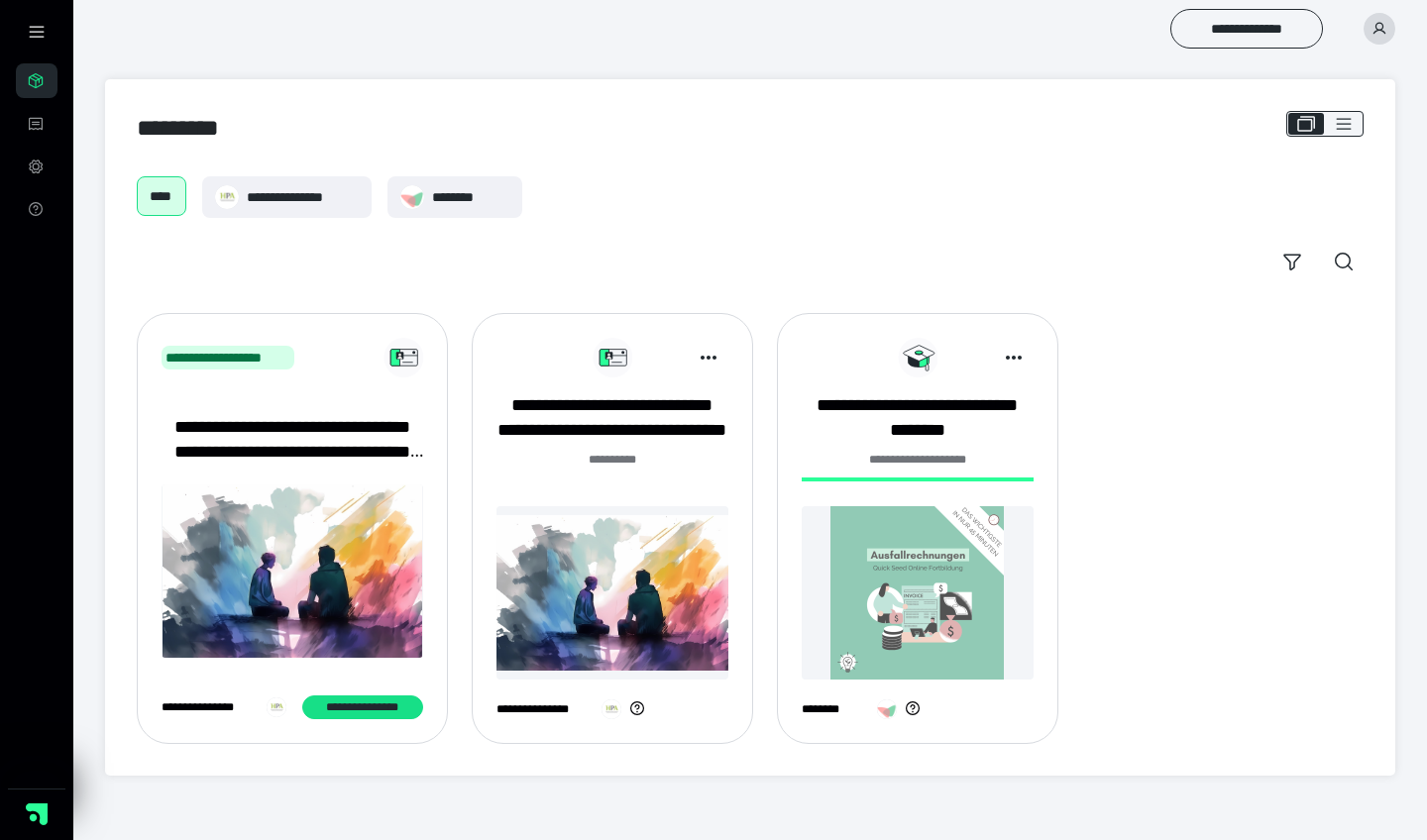 click at bounding box center (292, 571) 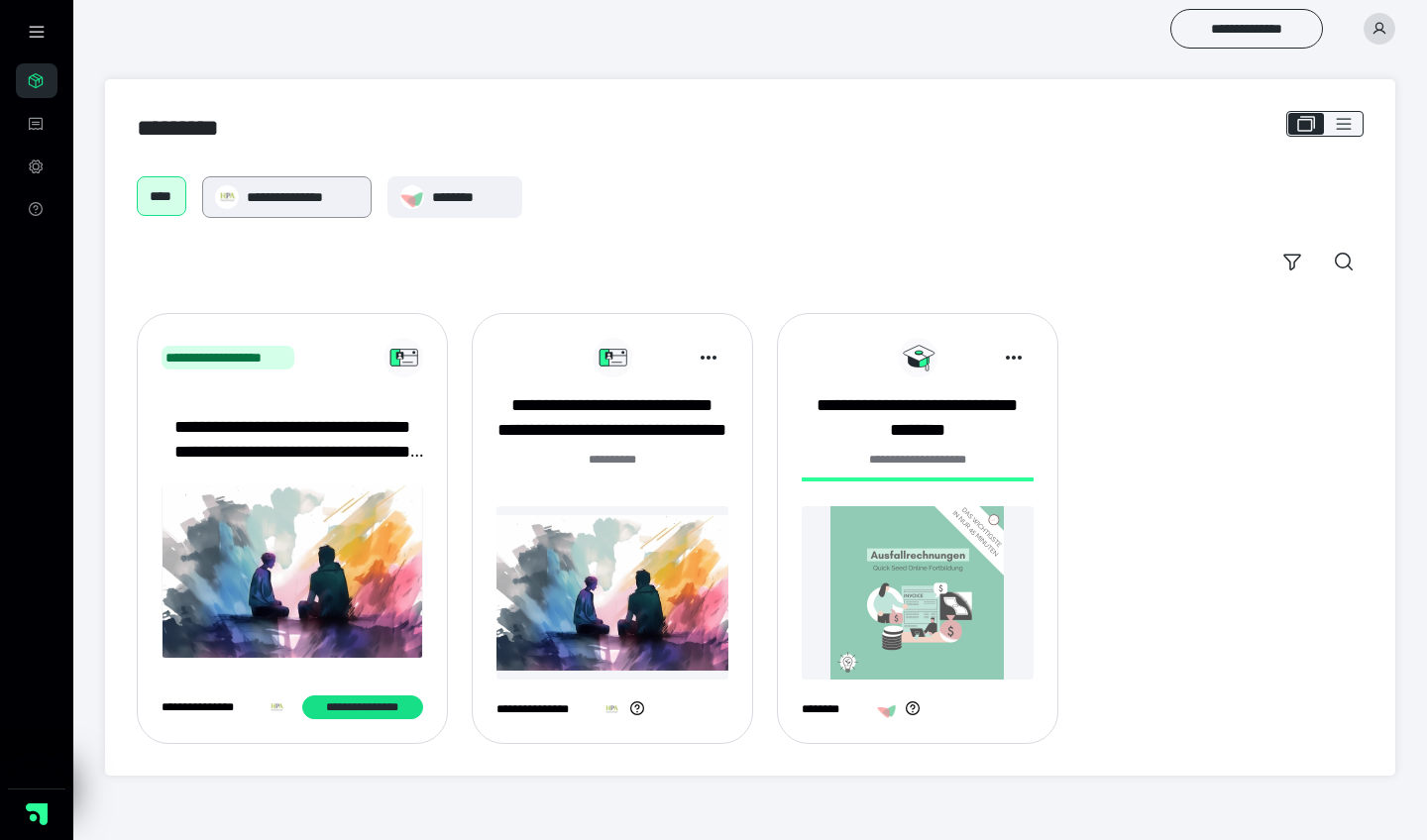 click on "**********" at bounding box center [302, 197] 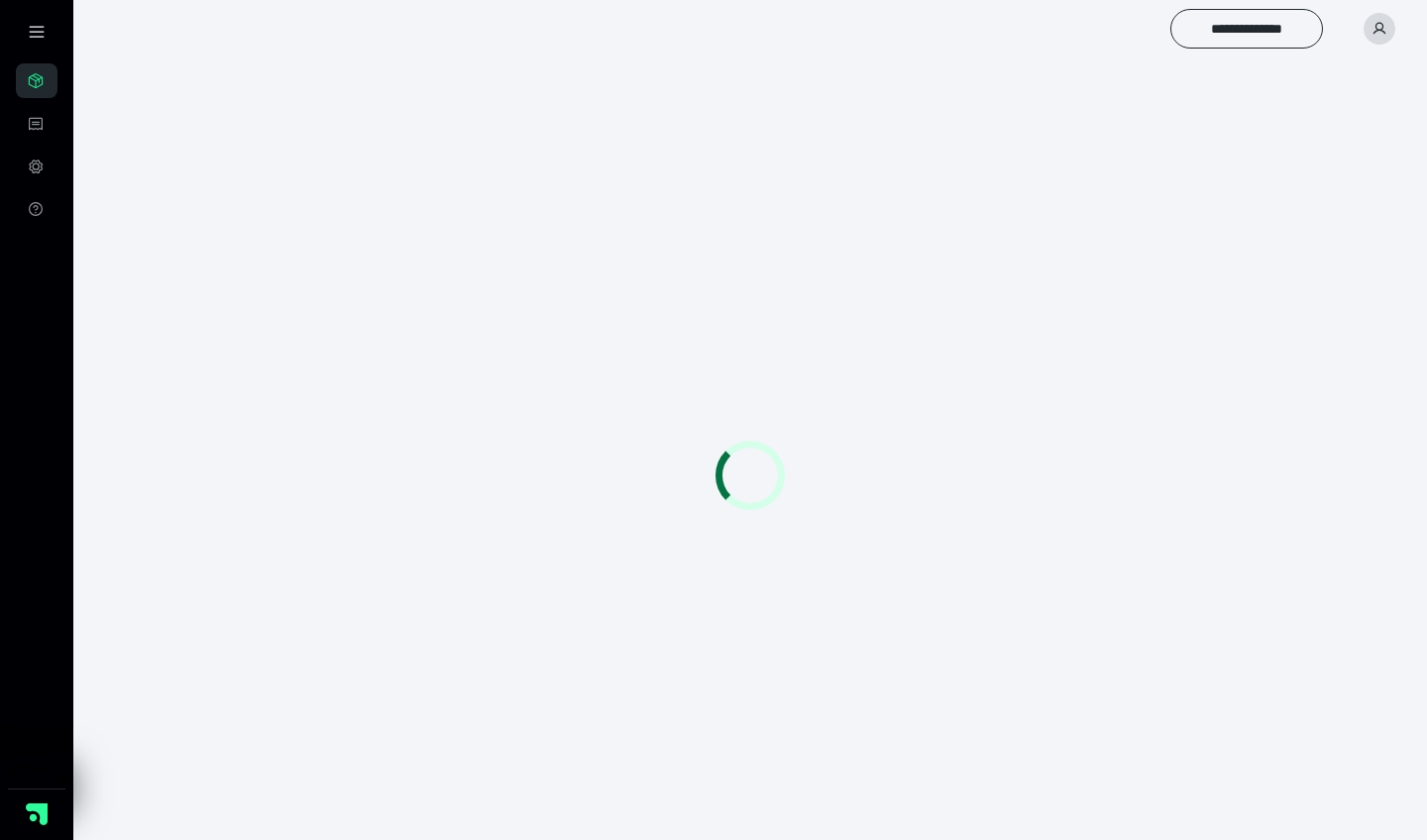 scroll, scrollTop: 0, scrollLeft: 0, axis: both 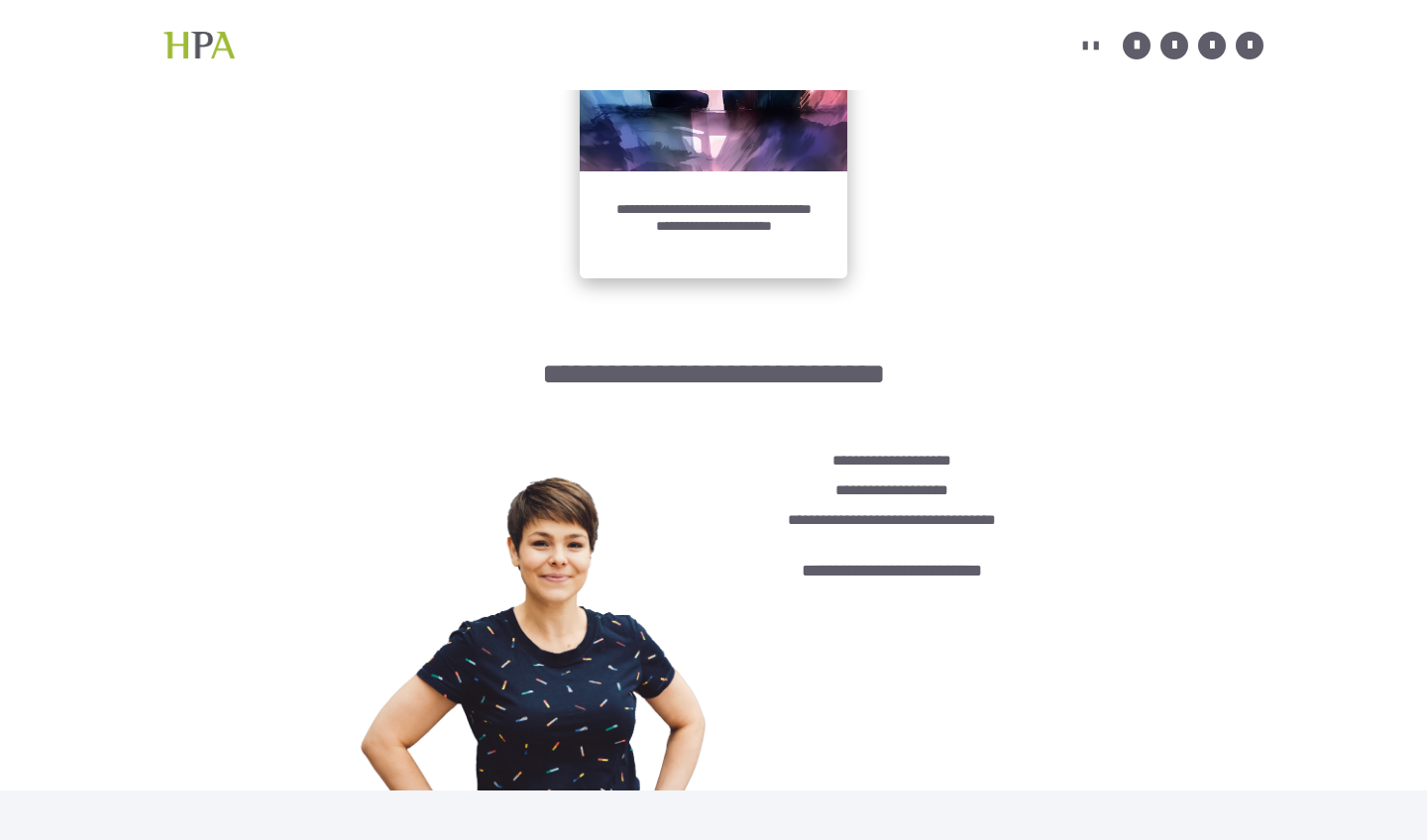 click at bounding box center [714, 38] 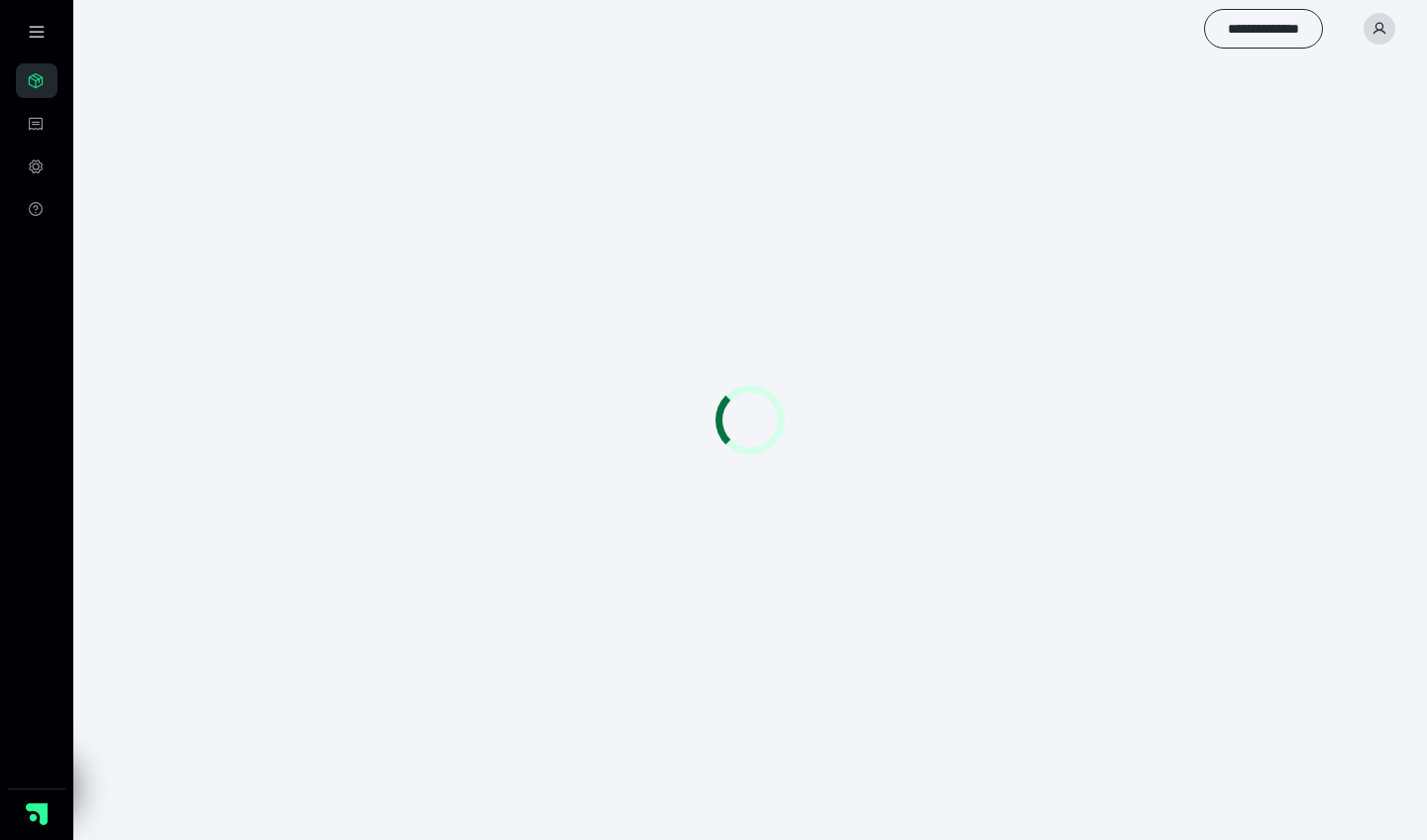 scroll, scrollTop: 0, scrollLeft: 0, axis: both 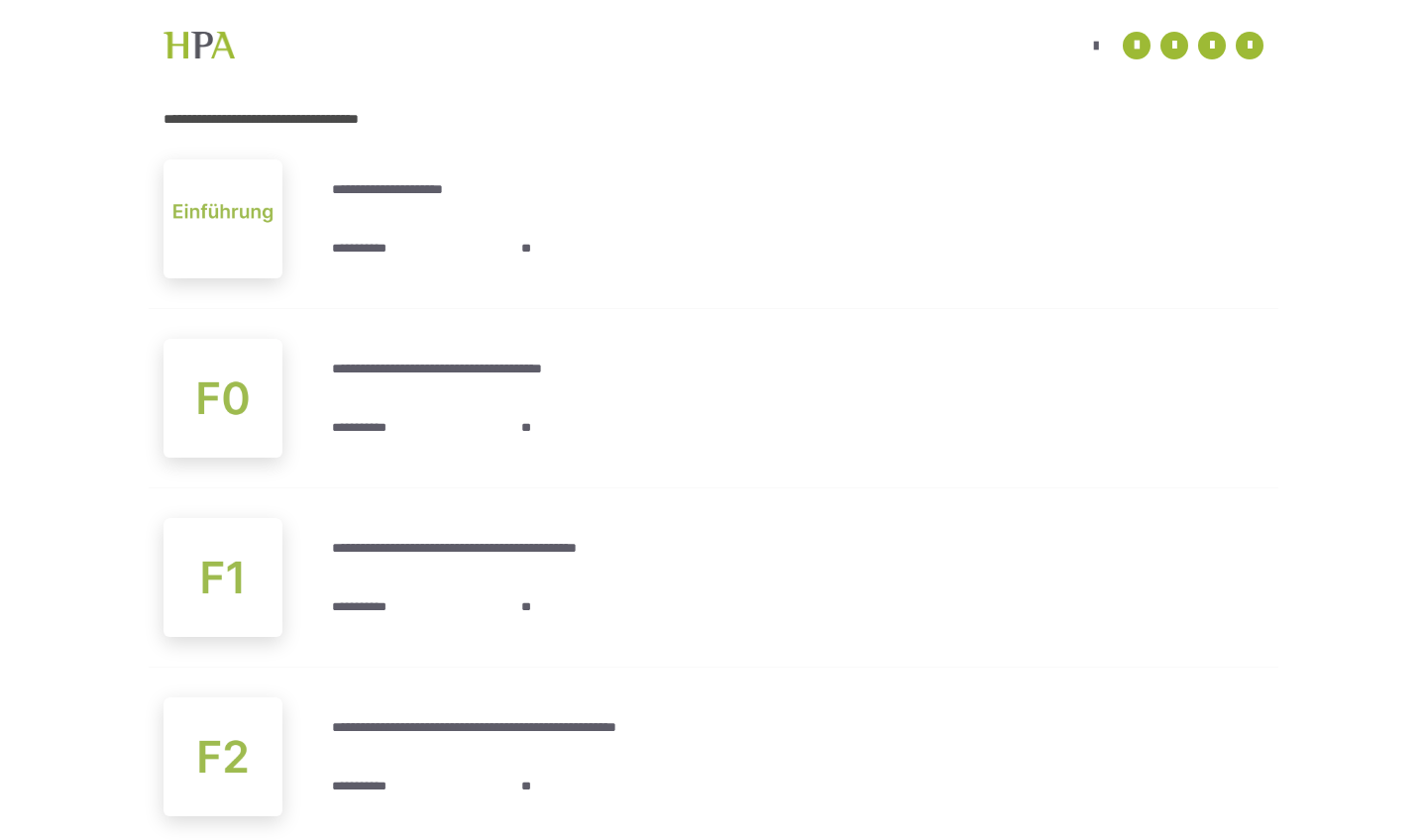 click on "**********" at bounding box center [364, 248] 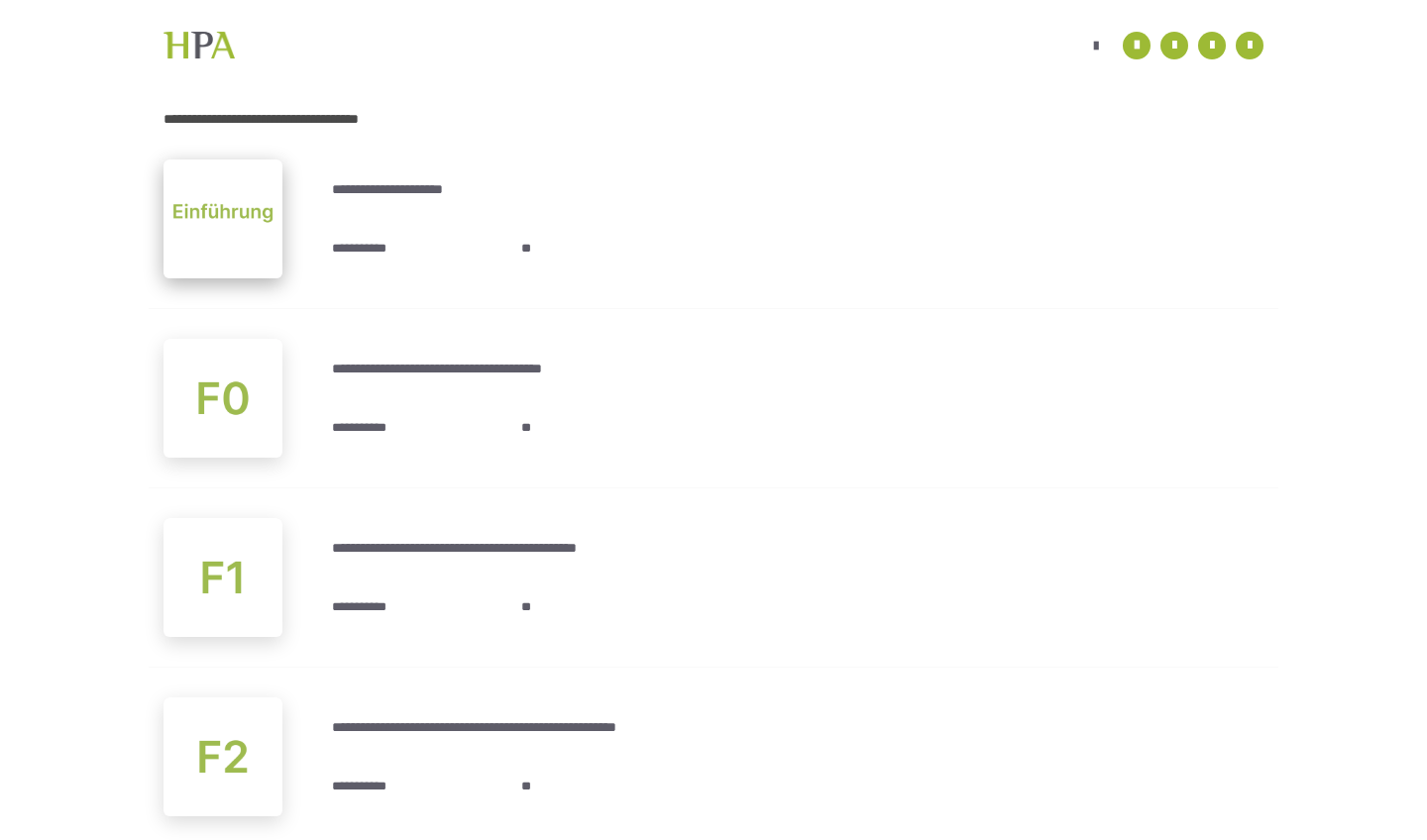 click at bounding box center [223, 219] 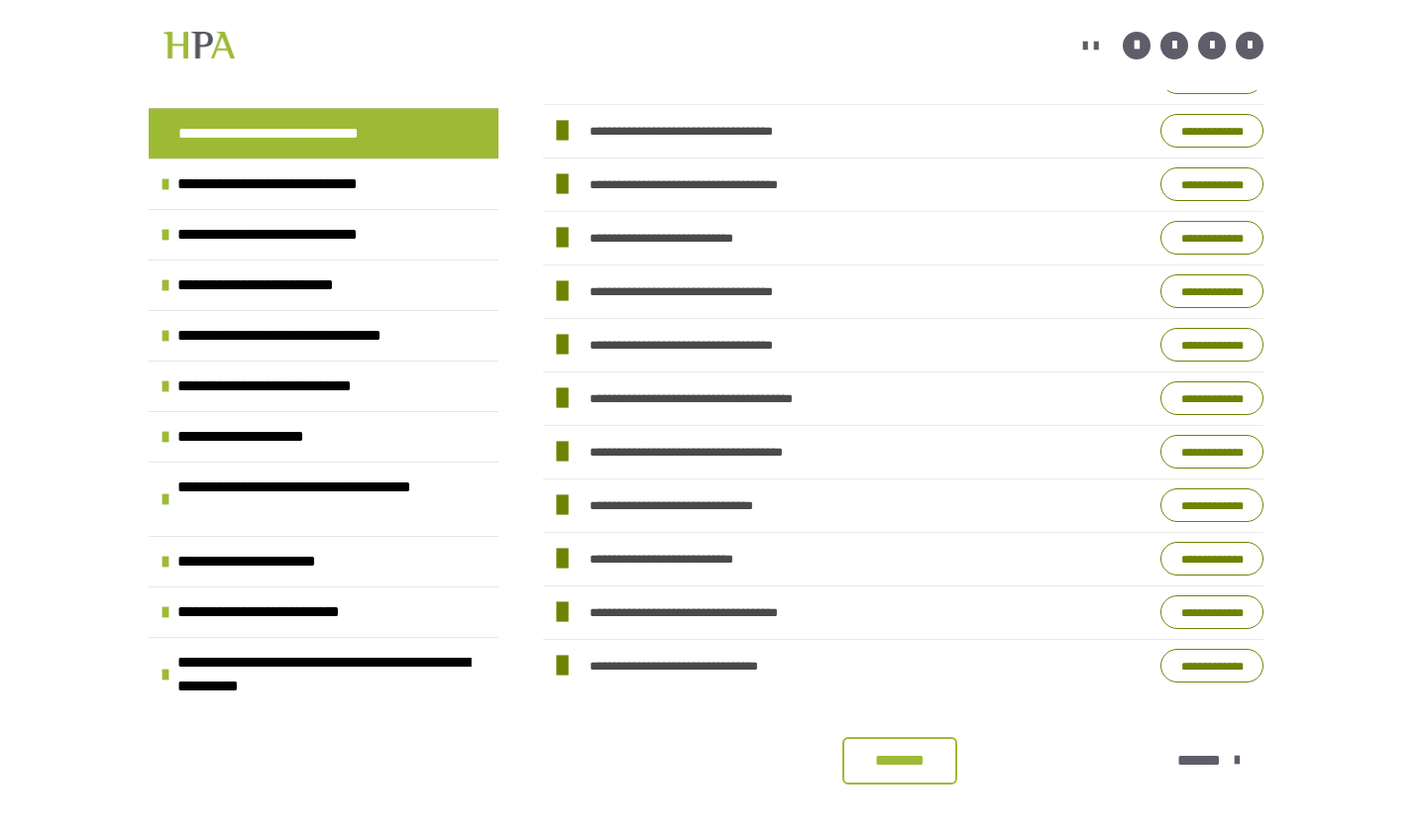 scroll, scrollTop: 3324, scrollLeft: 0, axis: vertical 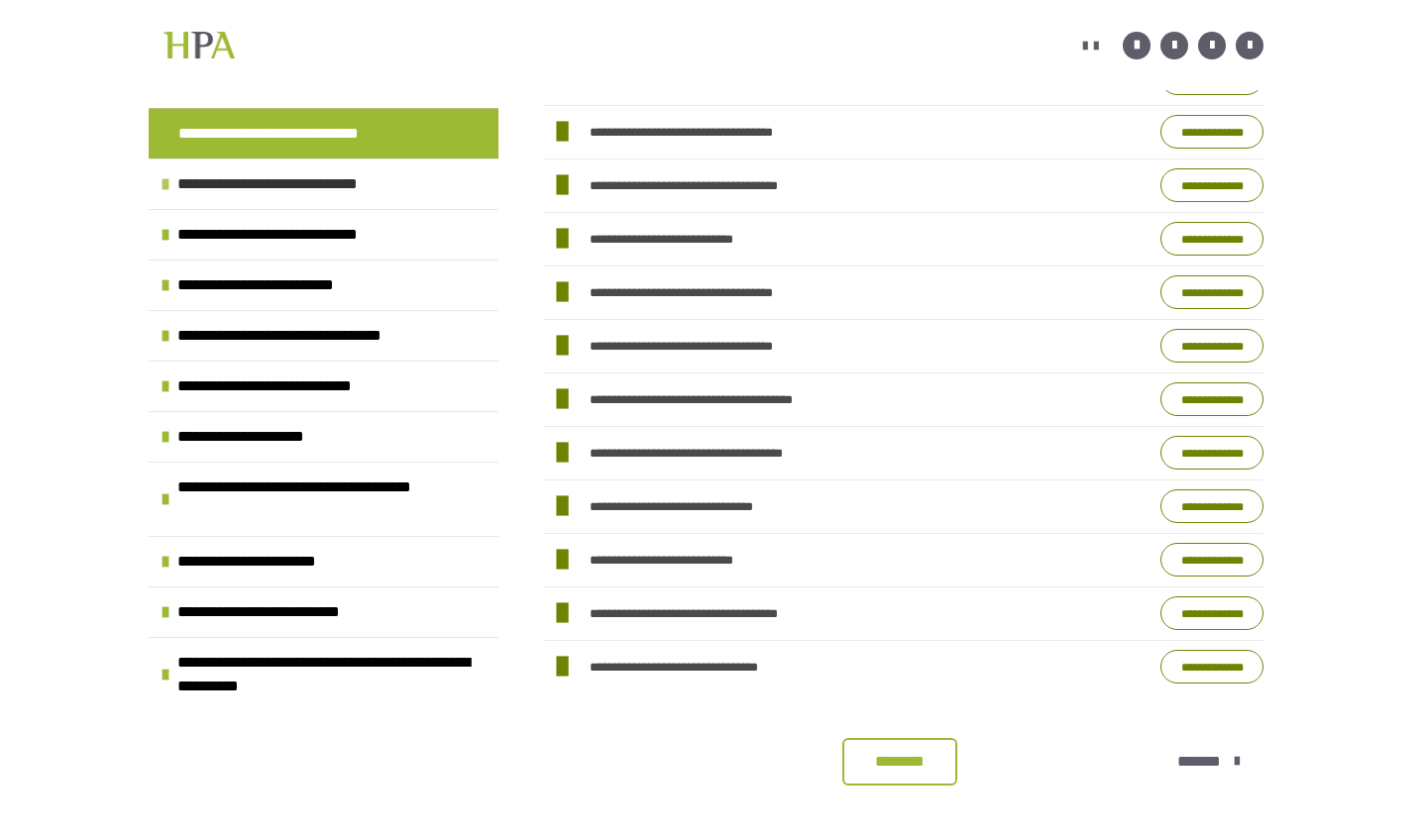 click on "**********" at bounding box center (303, 184) 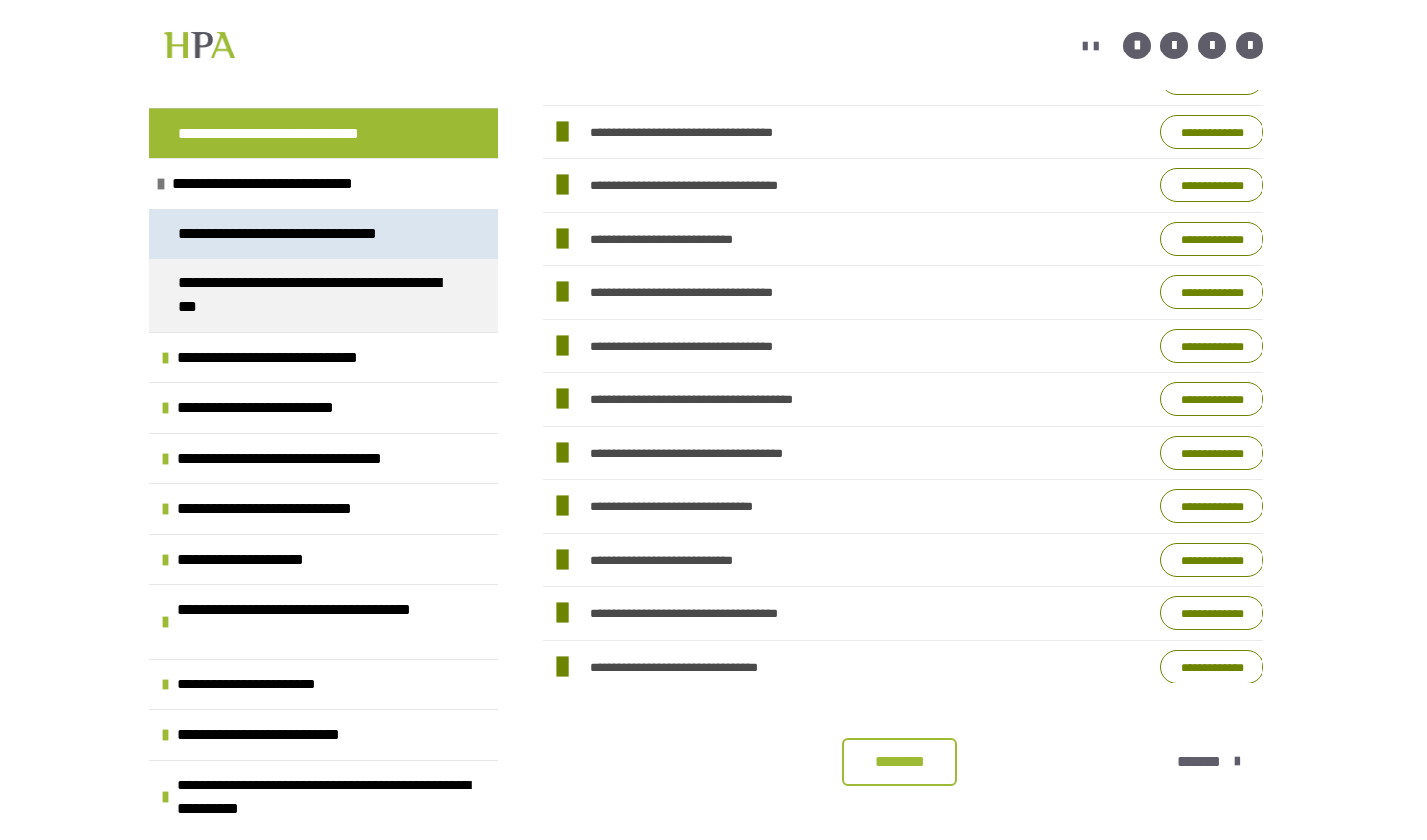 click on "**********" at bounding box center [296, 234] 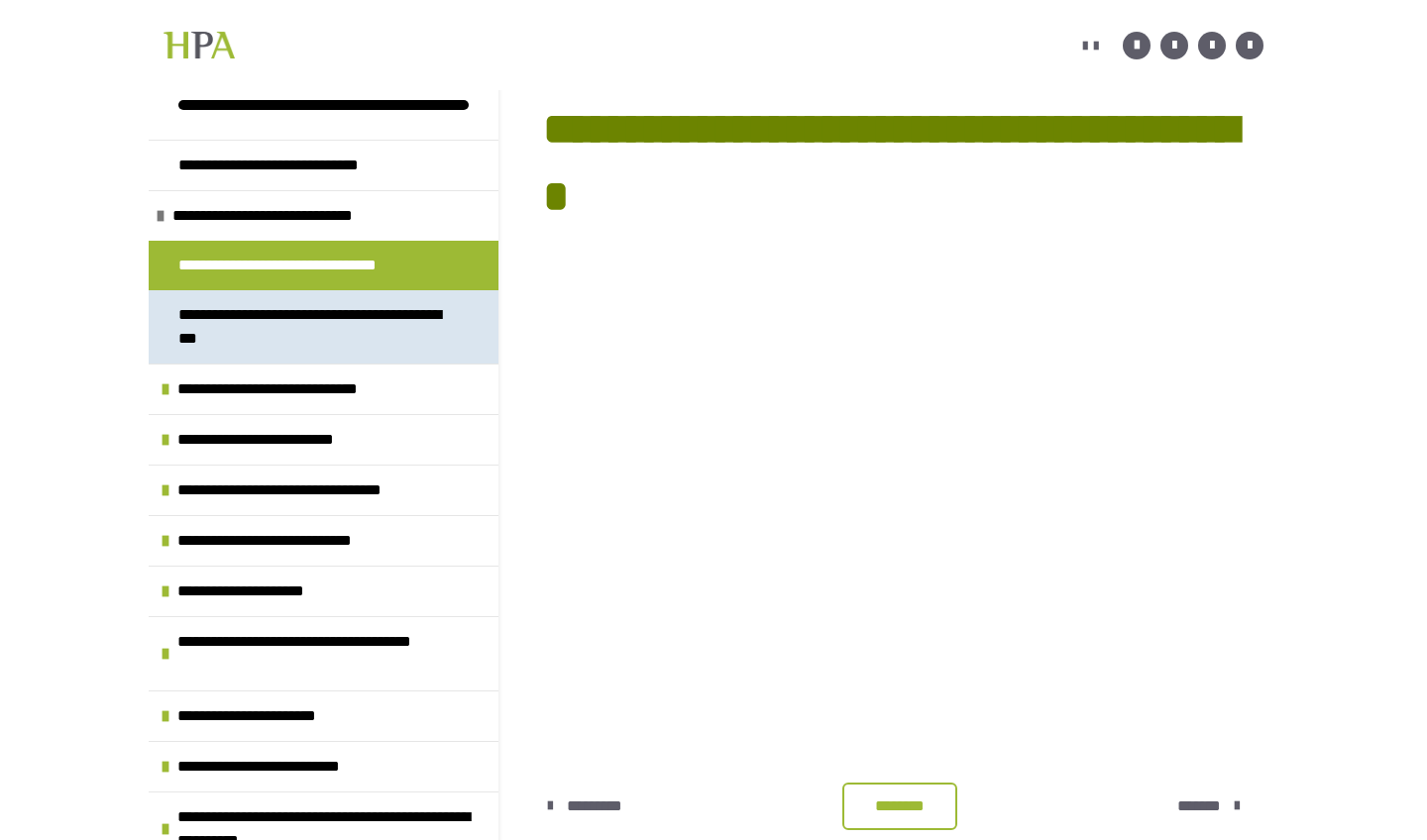 scroll, scrollTop: 308, scrollLeft: 0, axis: vertical 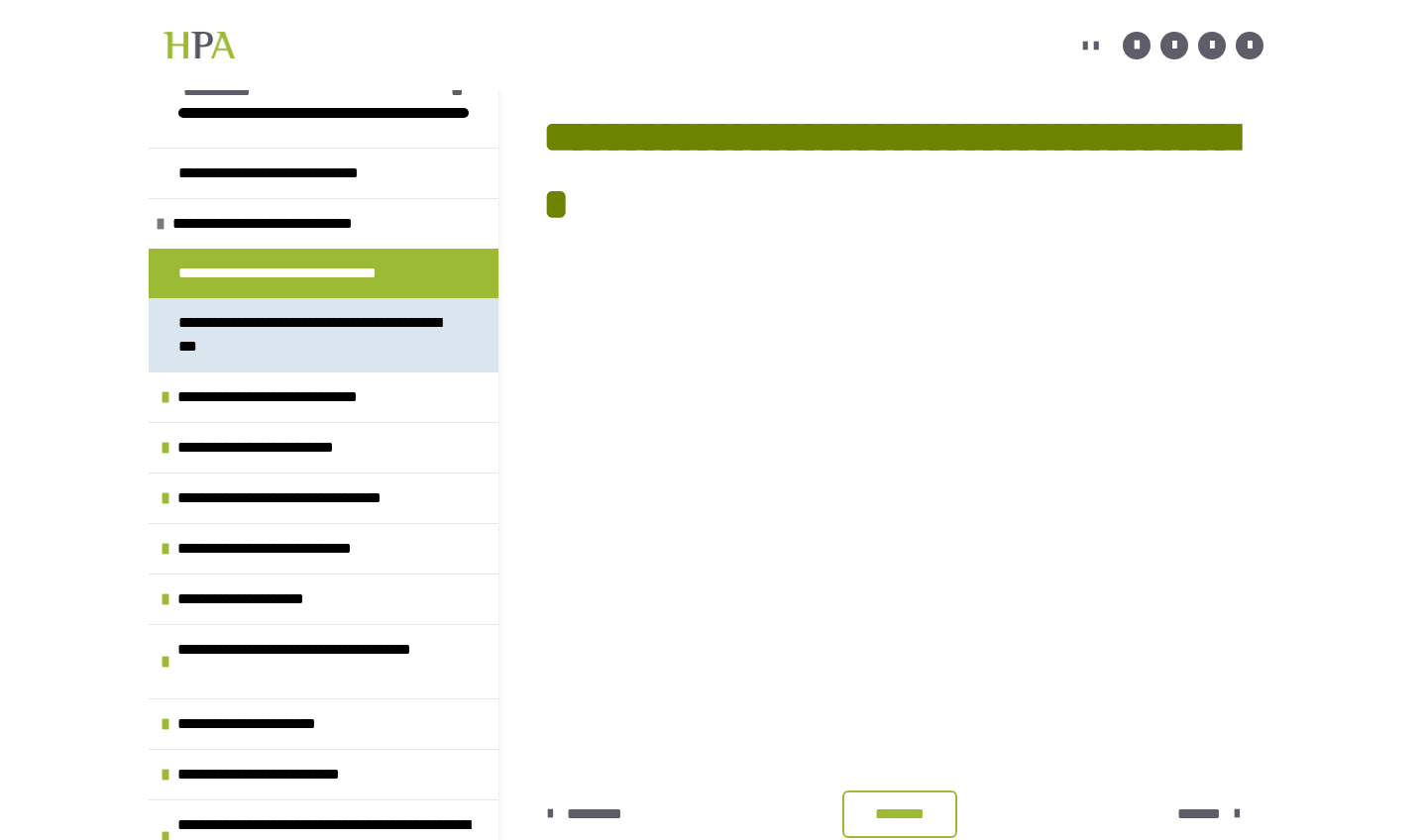 click on "**********" at bounding box center (315, 335) 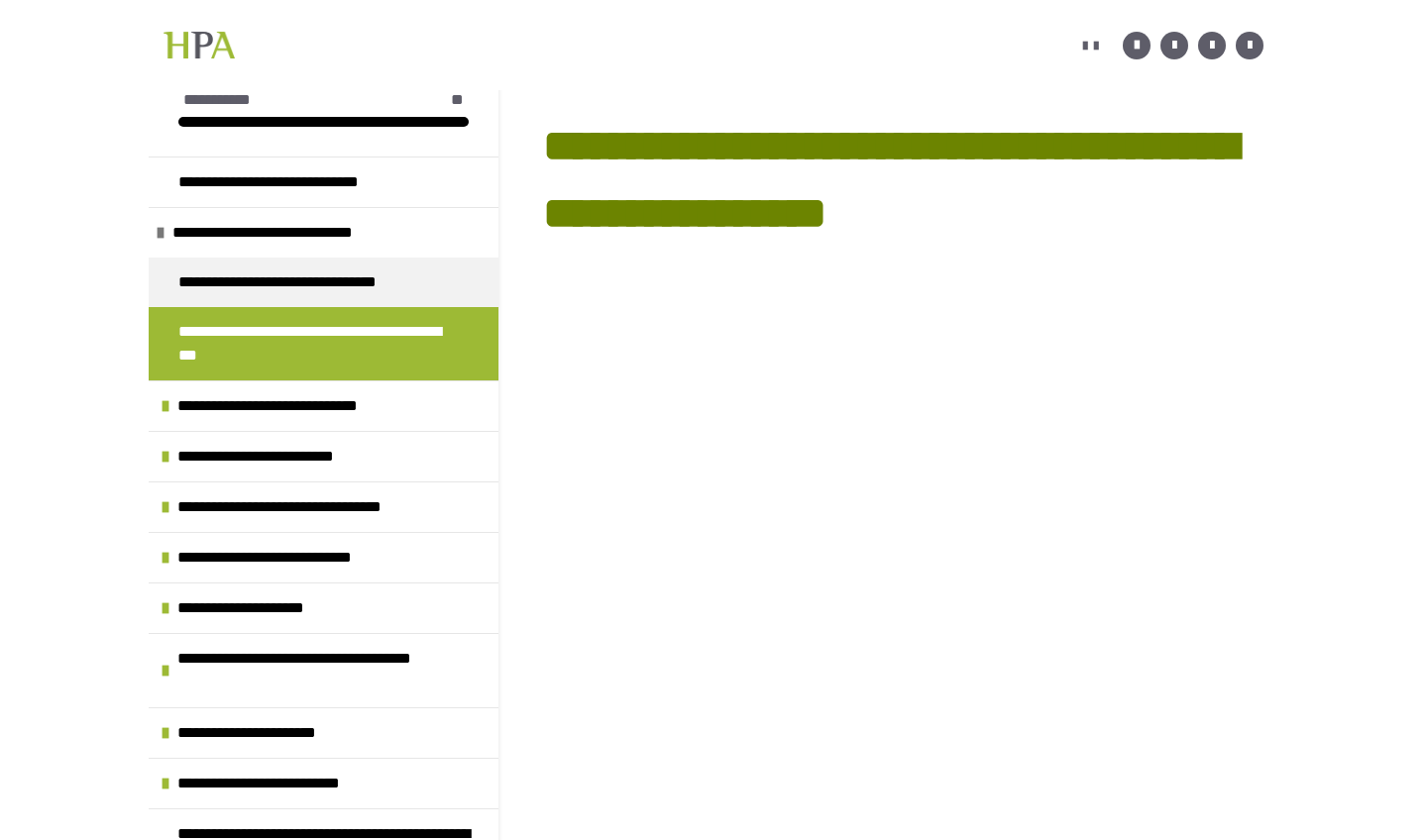 click on "**********" at bounding box center (714, 387) 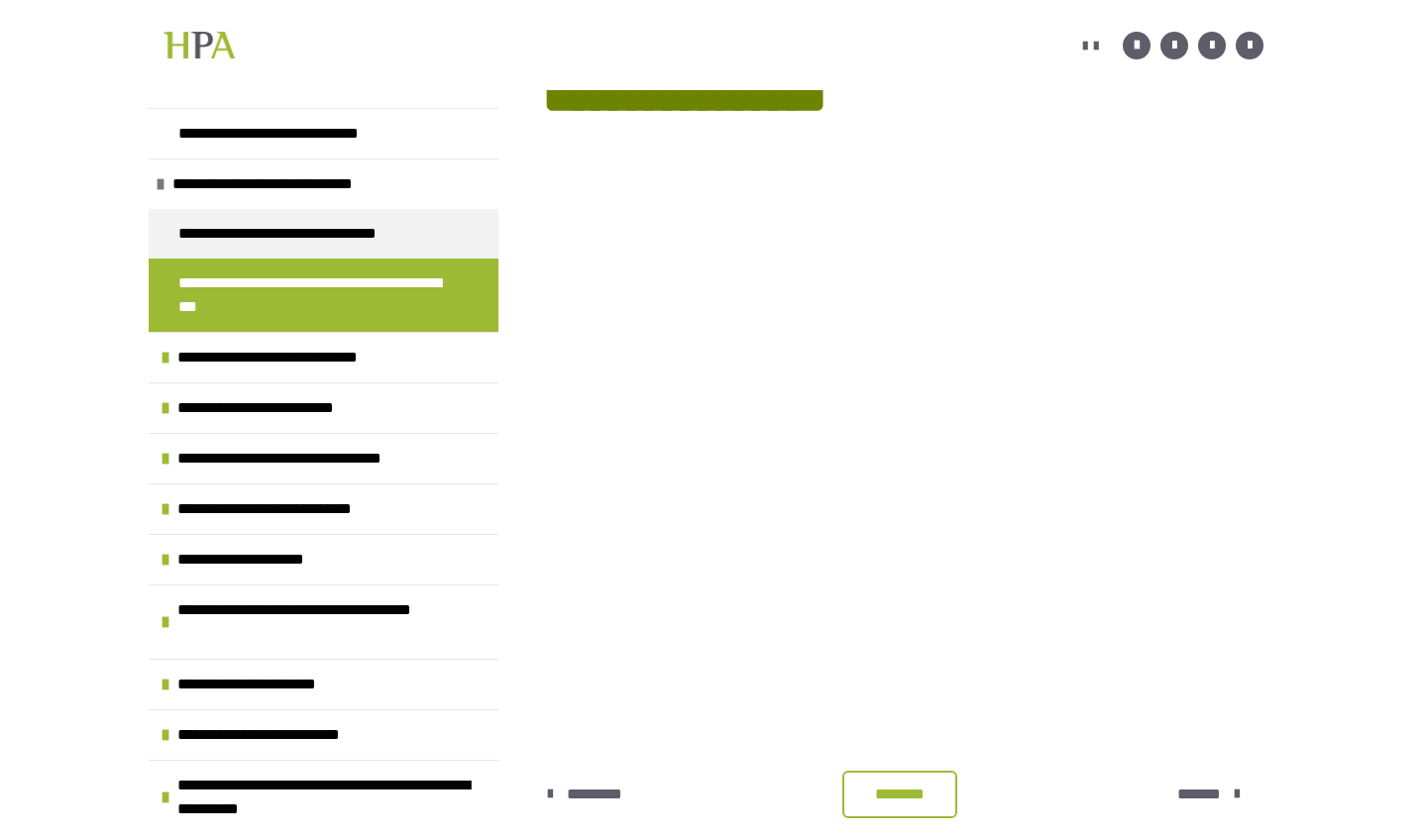 scroll, scrollTop: 422, scrollLeft: 0, axis: vertical 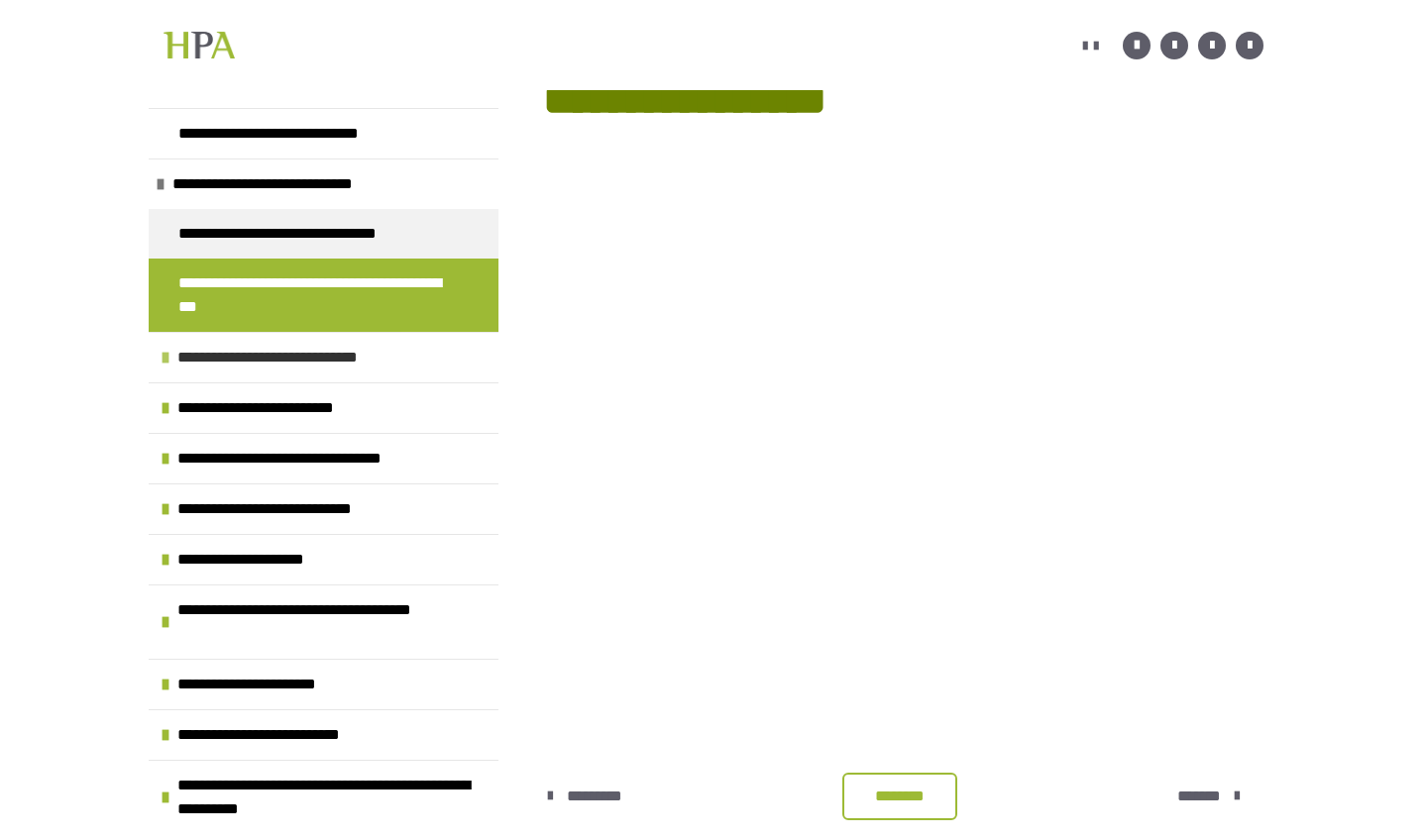 click on "**********" at bounding box center (295, 358) 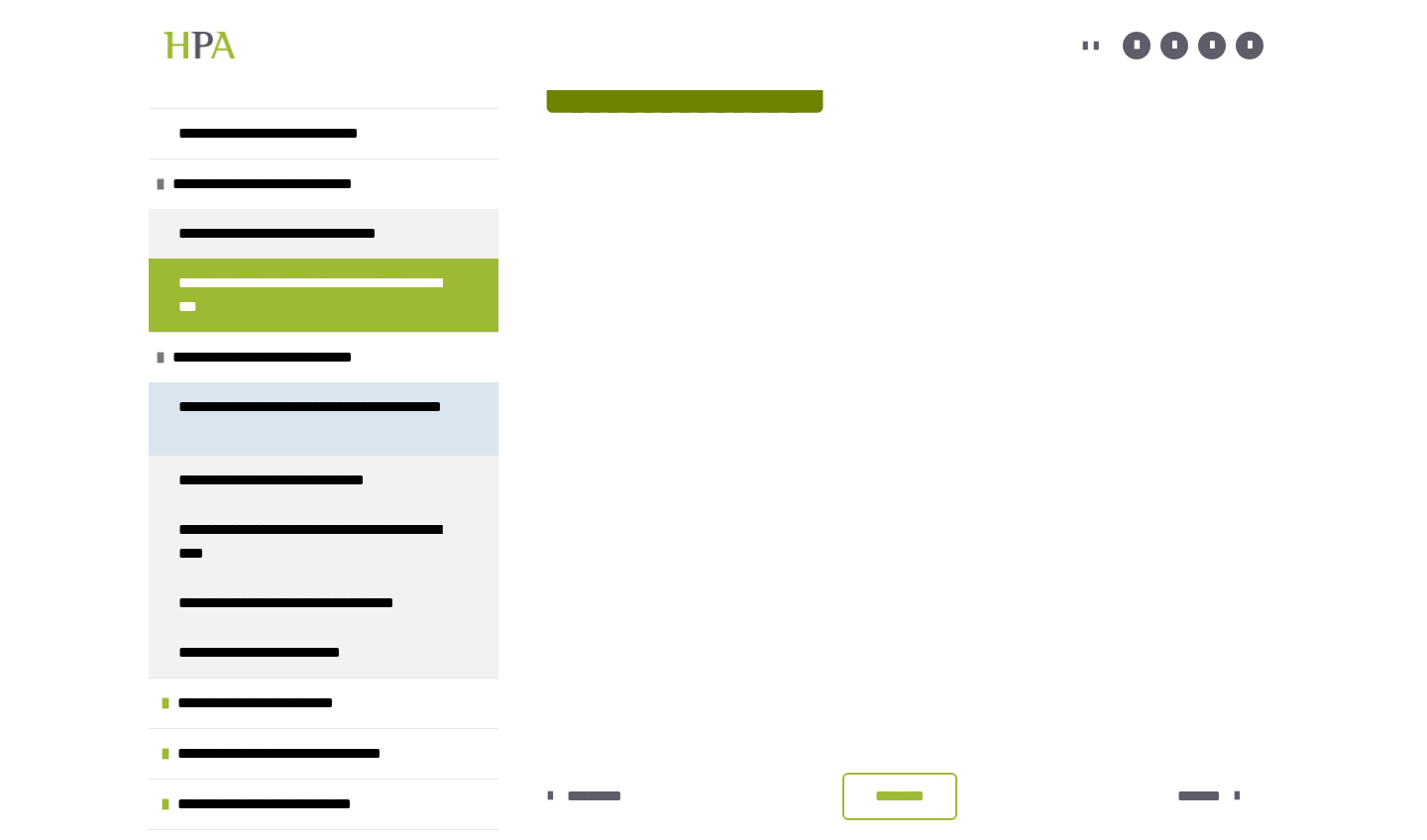 click on "**********" at bounding box center [315, 419] 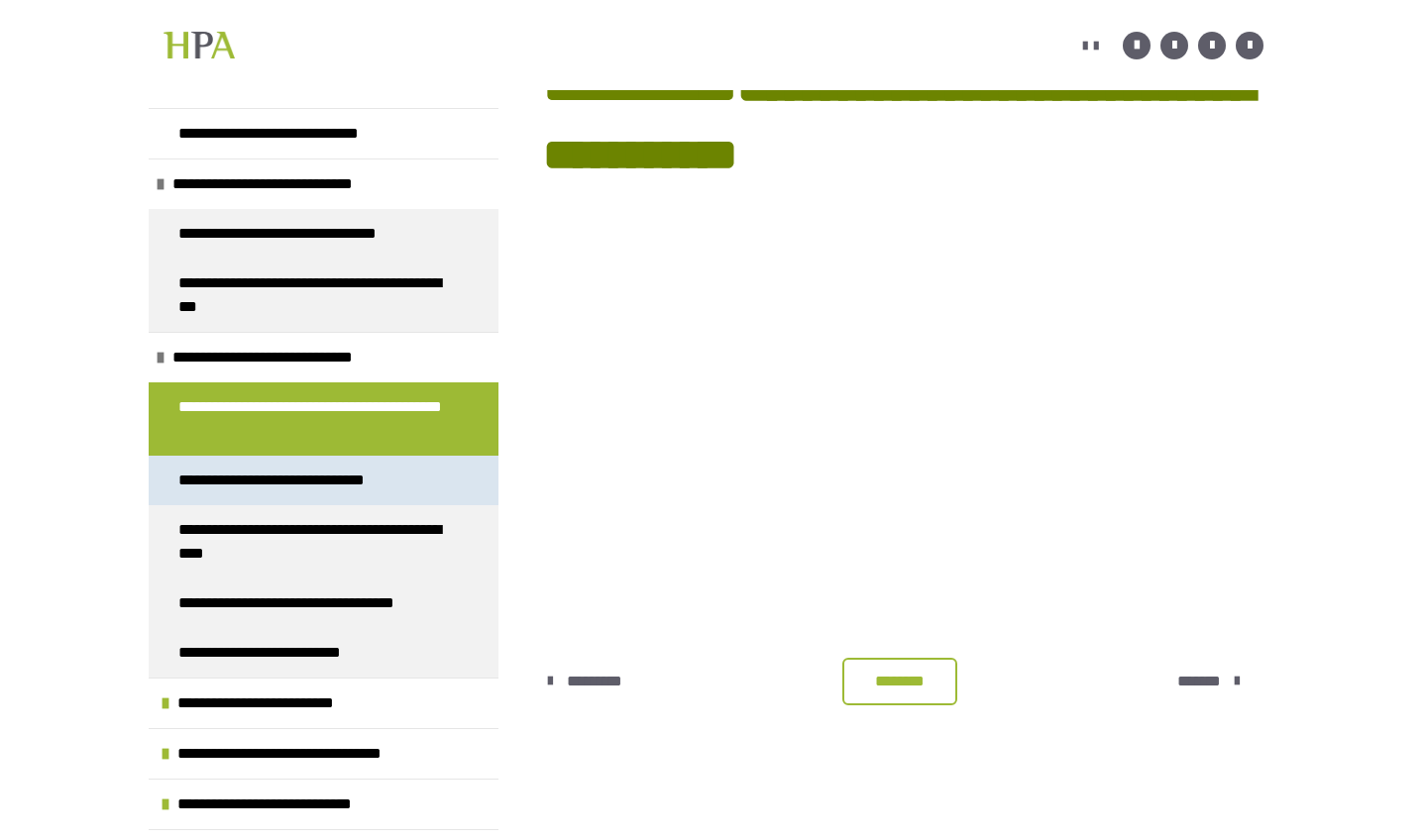 click on "**********" at bounding box center [296, 480] 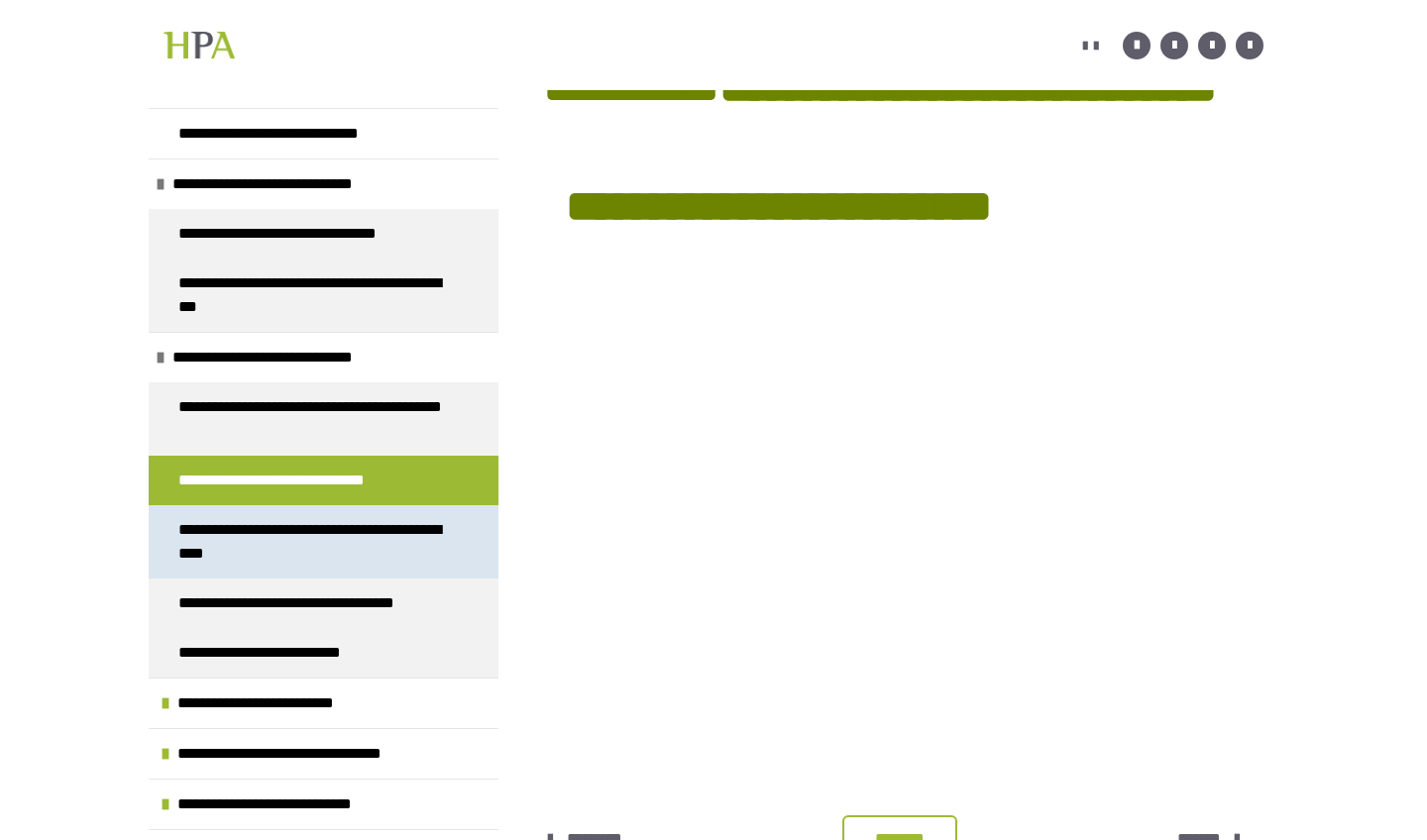 click on "**********" at bounding box center (315, 542) 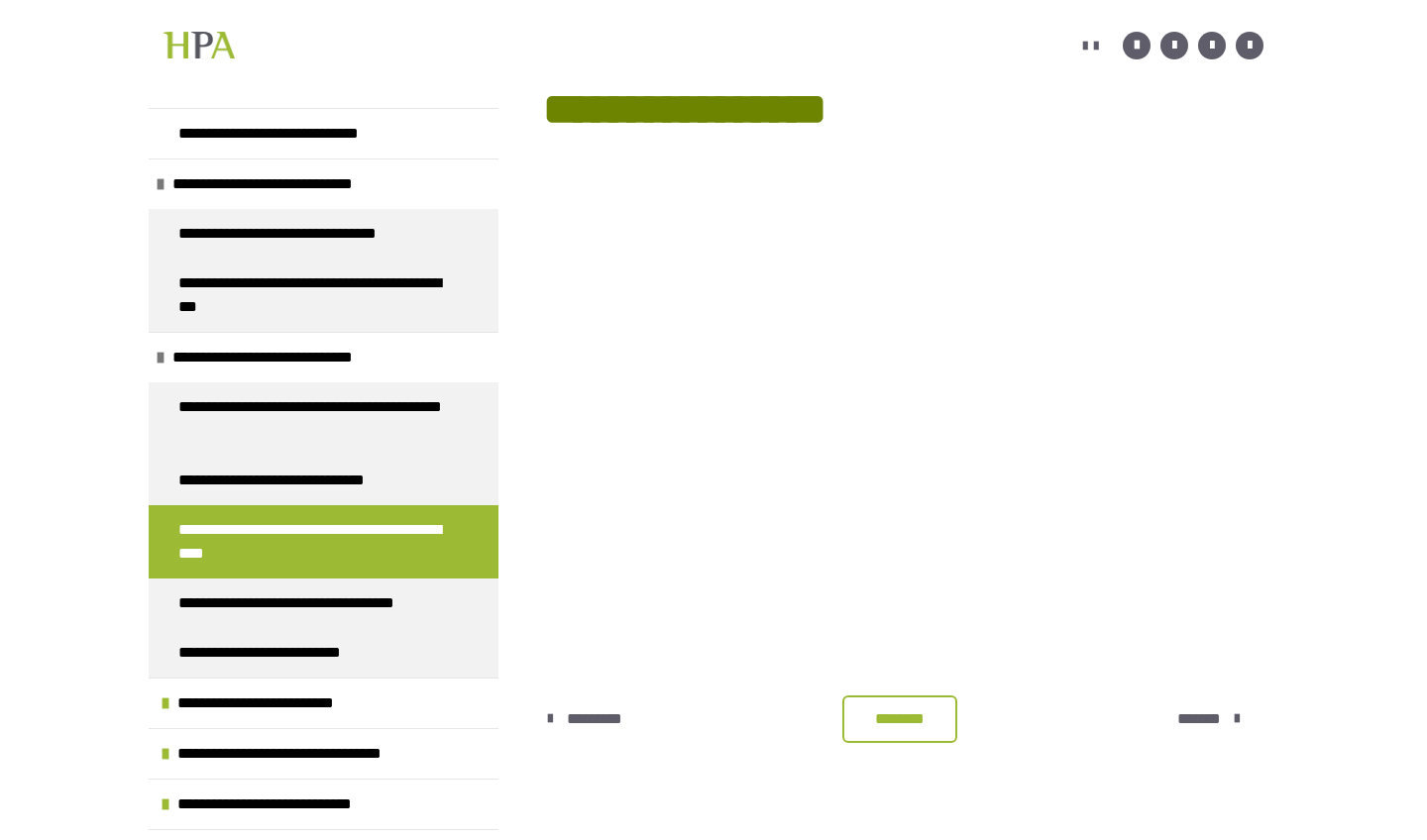 scroll, scrollTop: 415, scrollLeft: 0, axis: vertical 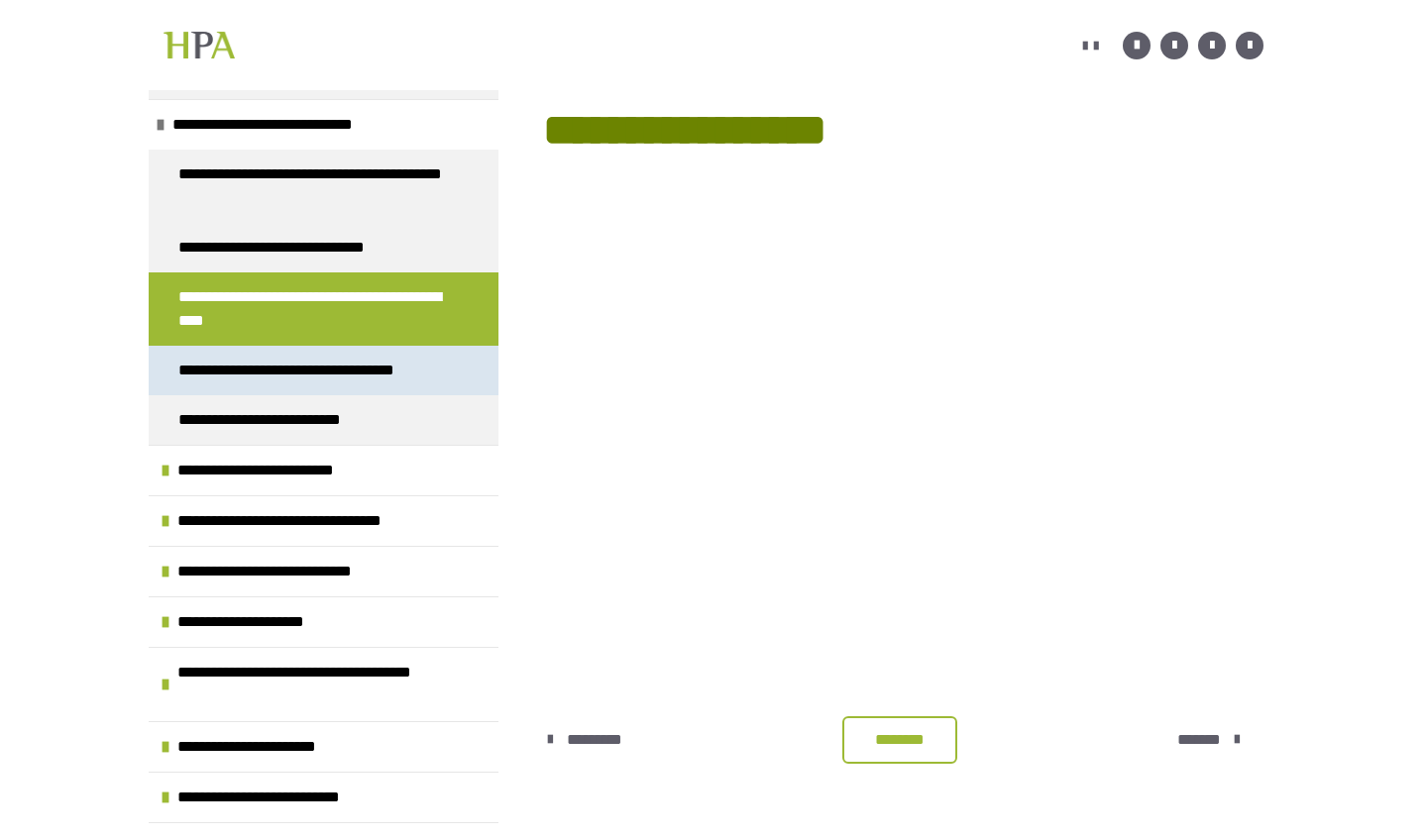 click on "**********" at bounding box center [315, 370] 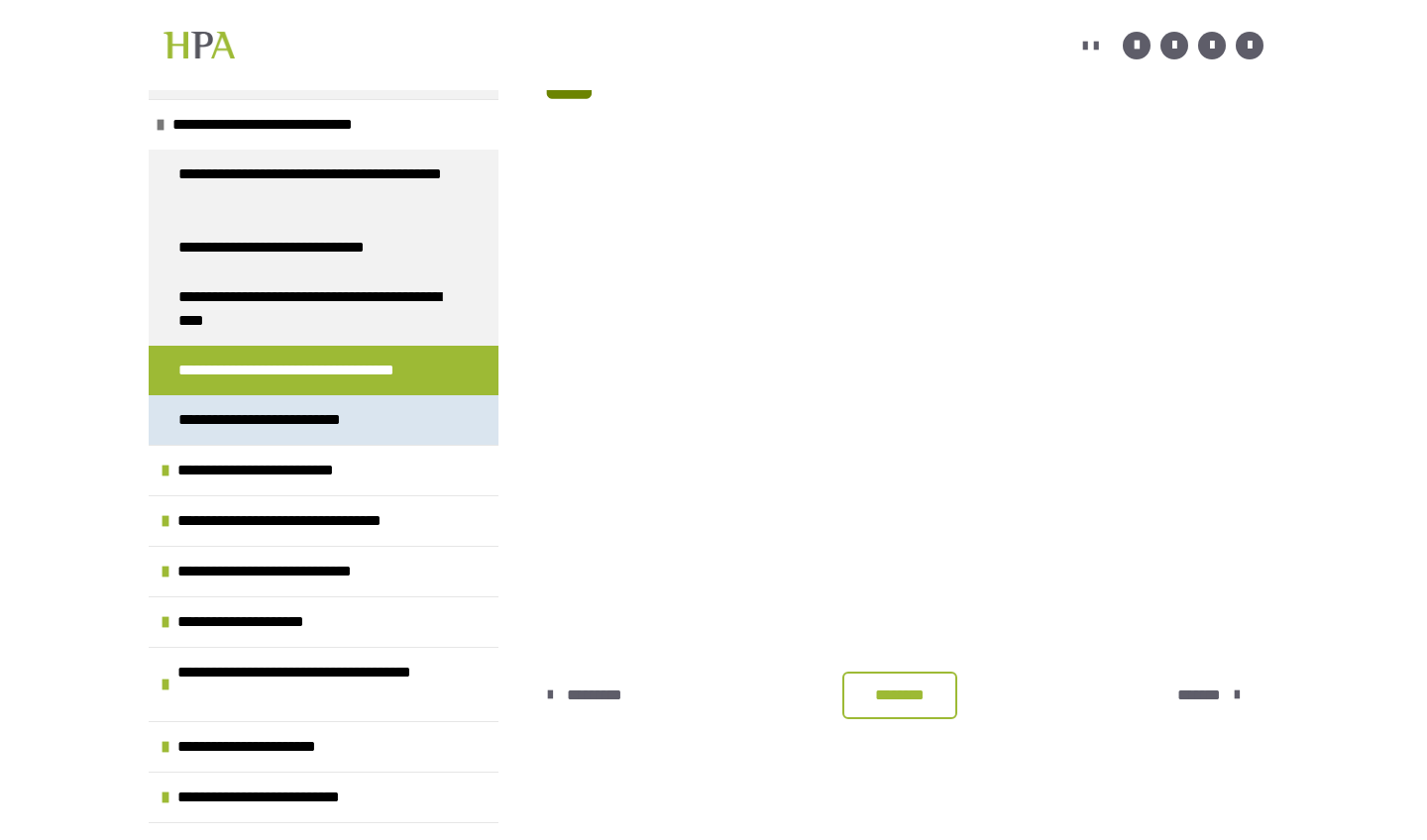 click on "**********" at bounding box center [323, 420] 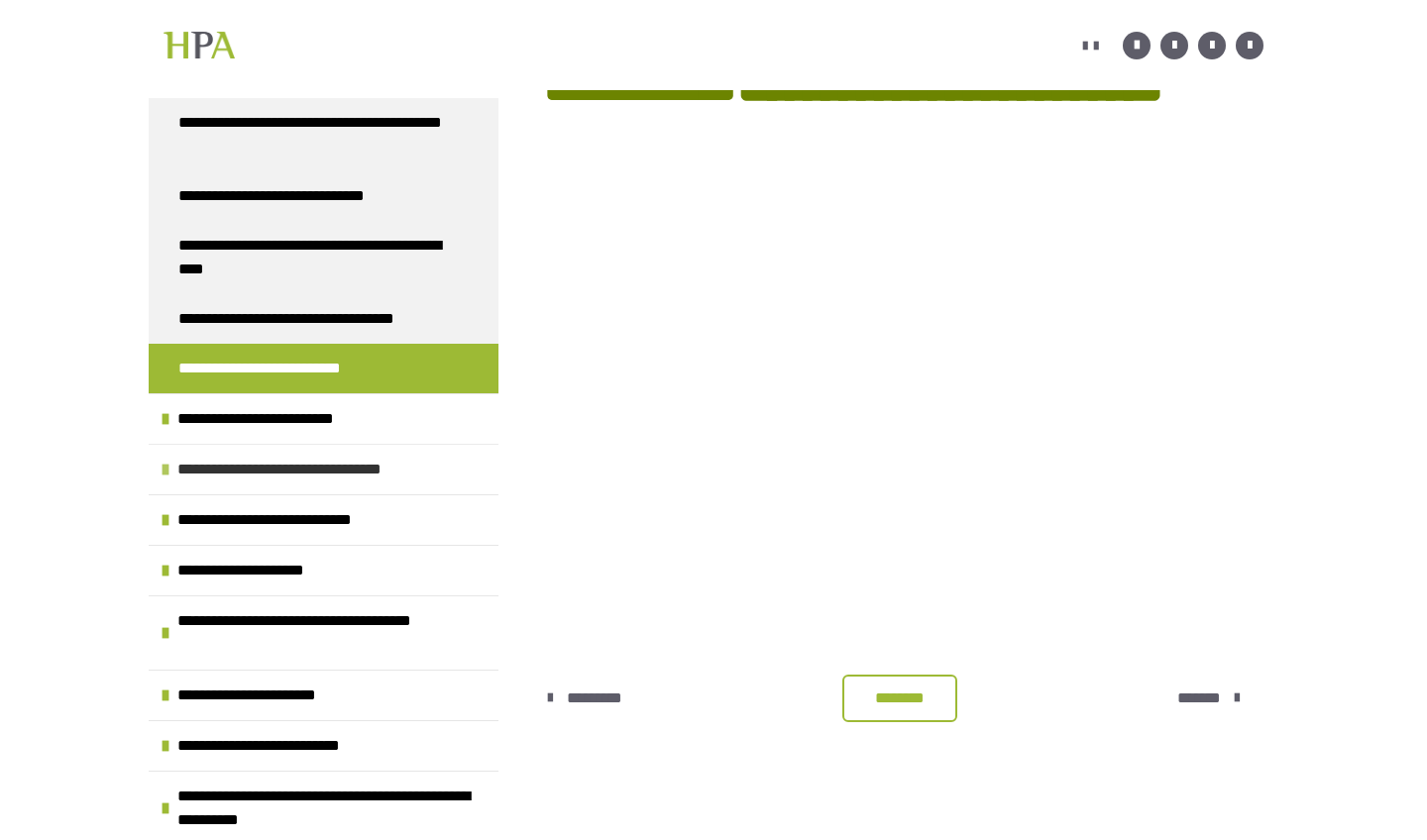 scroll, scrollTop: 284, scrollLeft: 0, axis: vertical 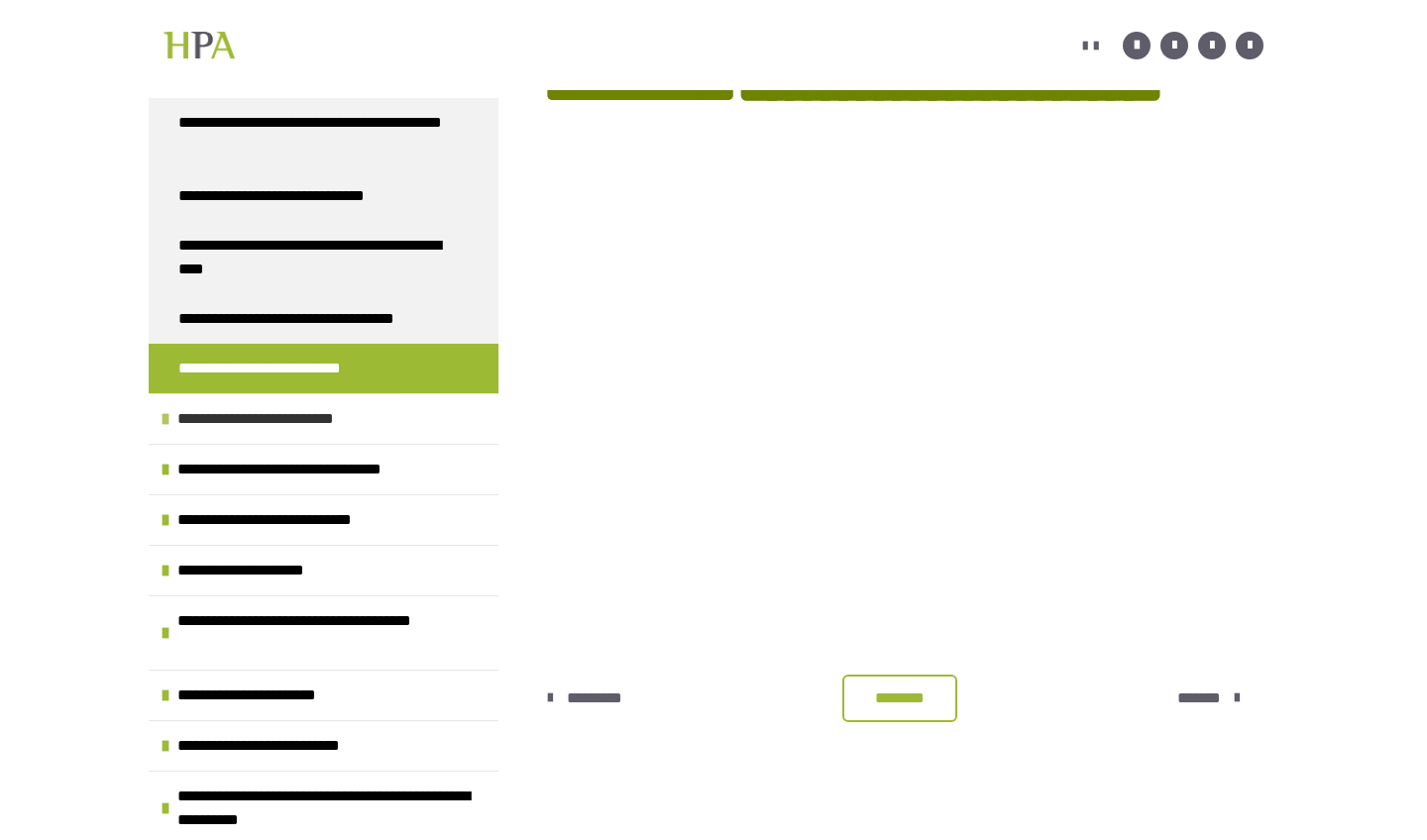 click on "**********" at bounding box center (288, 419) 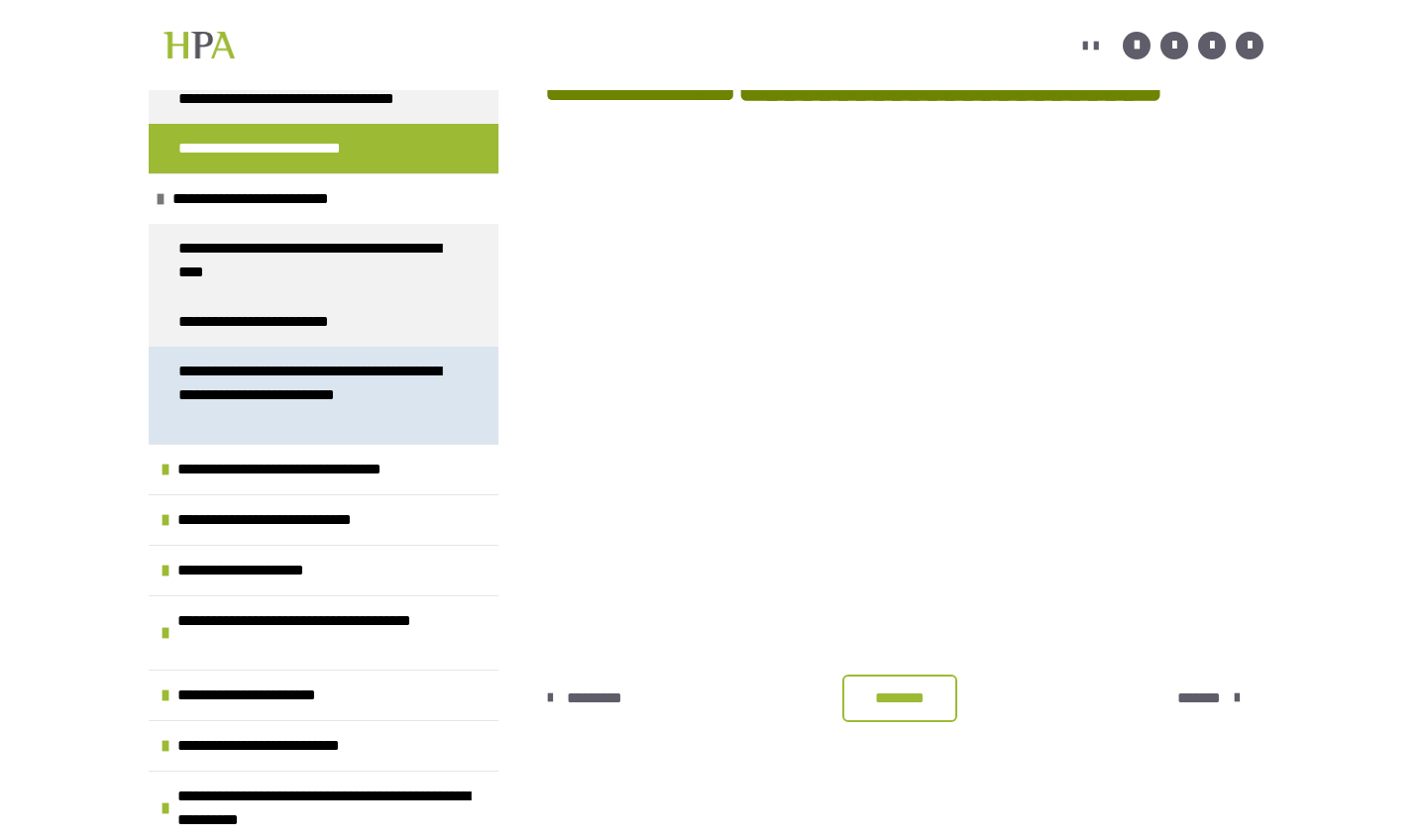 scroll, scrollTop: 504, scrollLeft: 0, axis: vertical 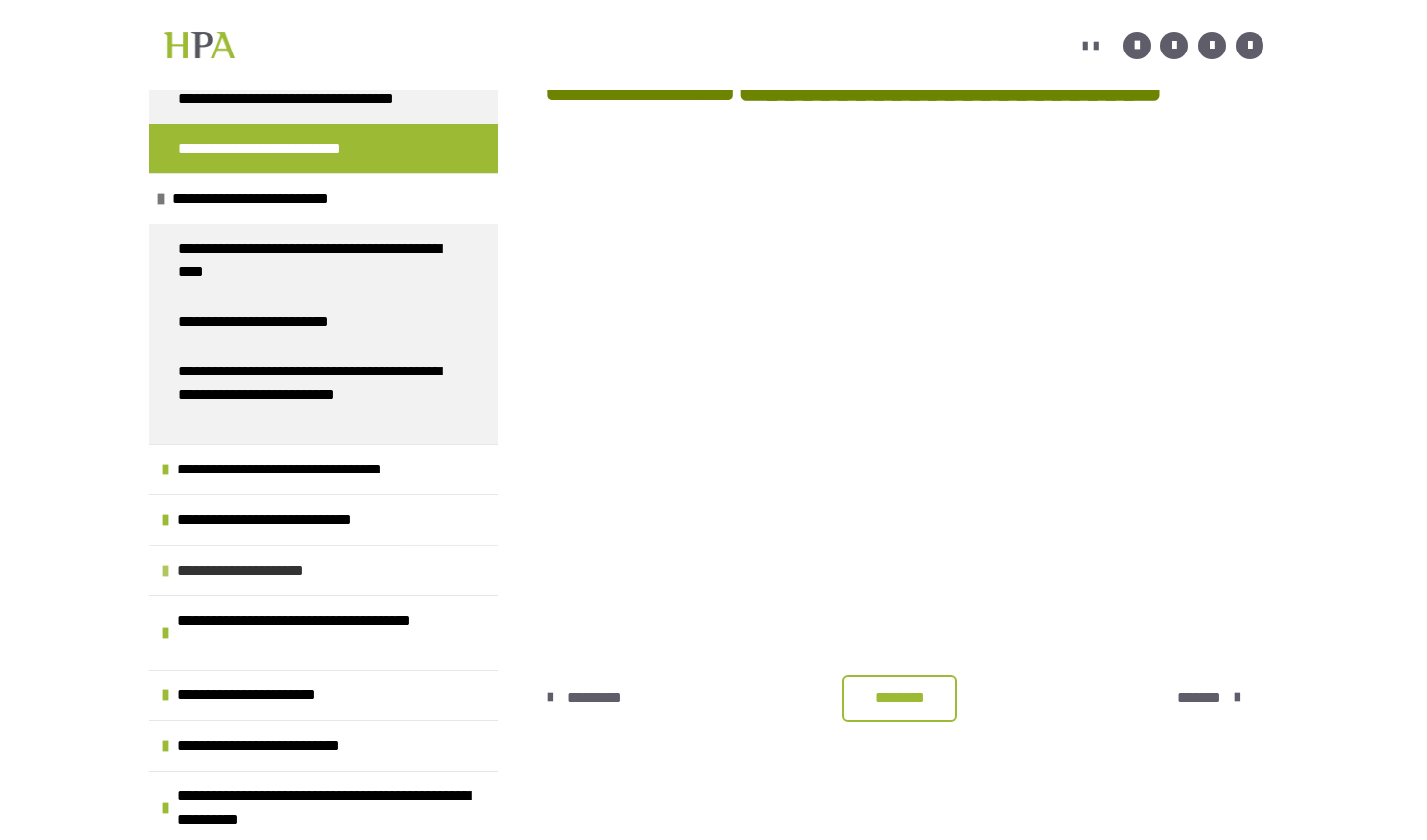click on "**********" at bounding box center (263, 571) 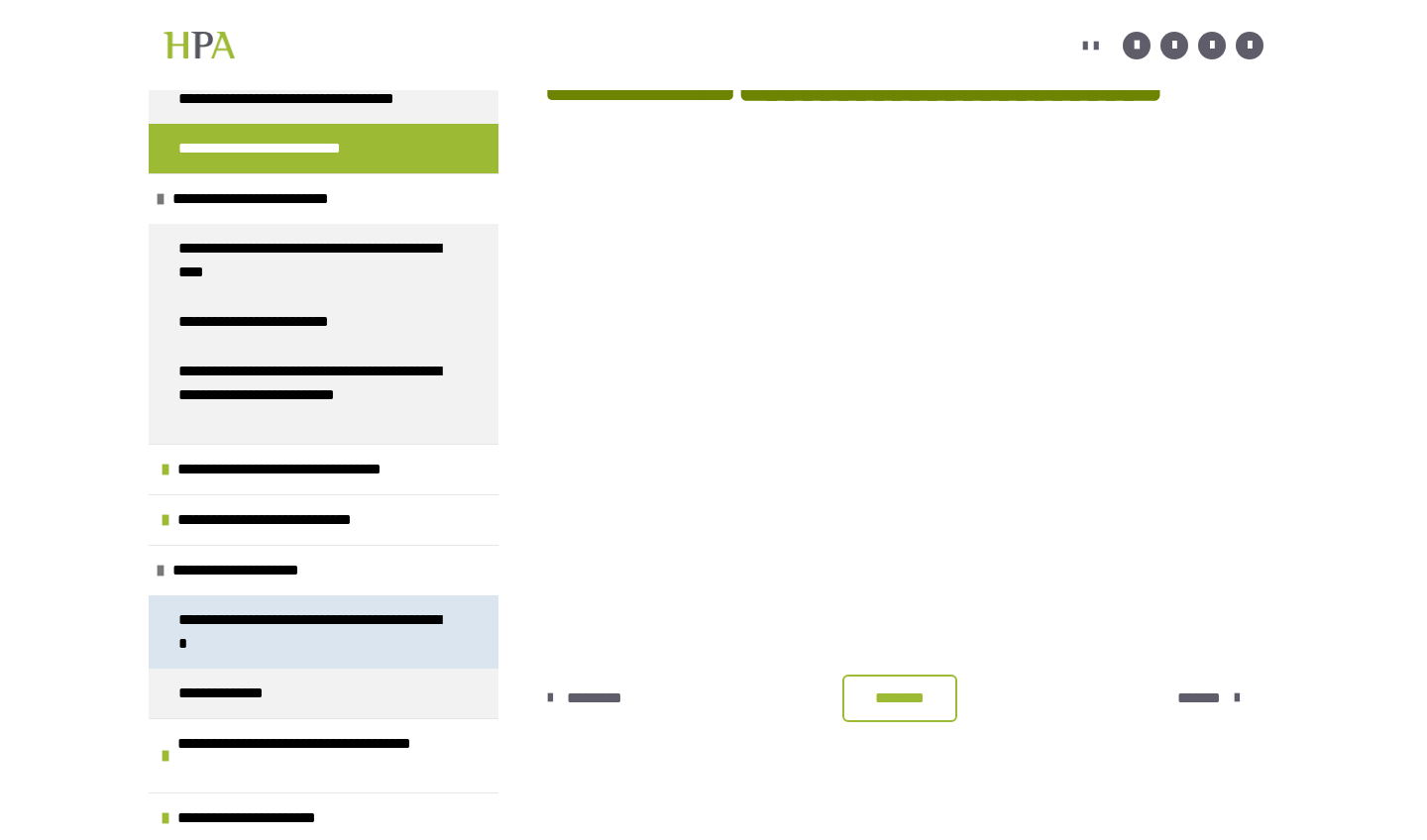 click on "**********" at bounding box center (315, 632) 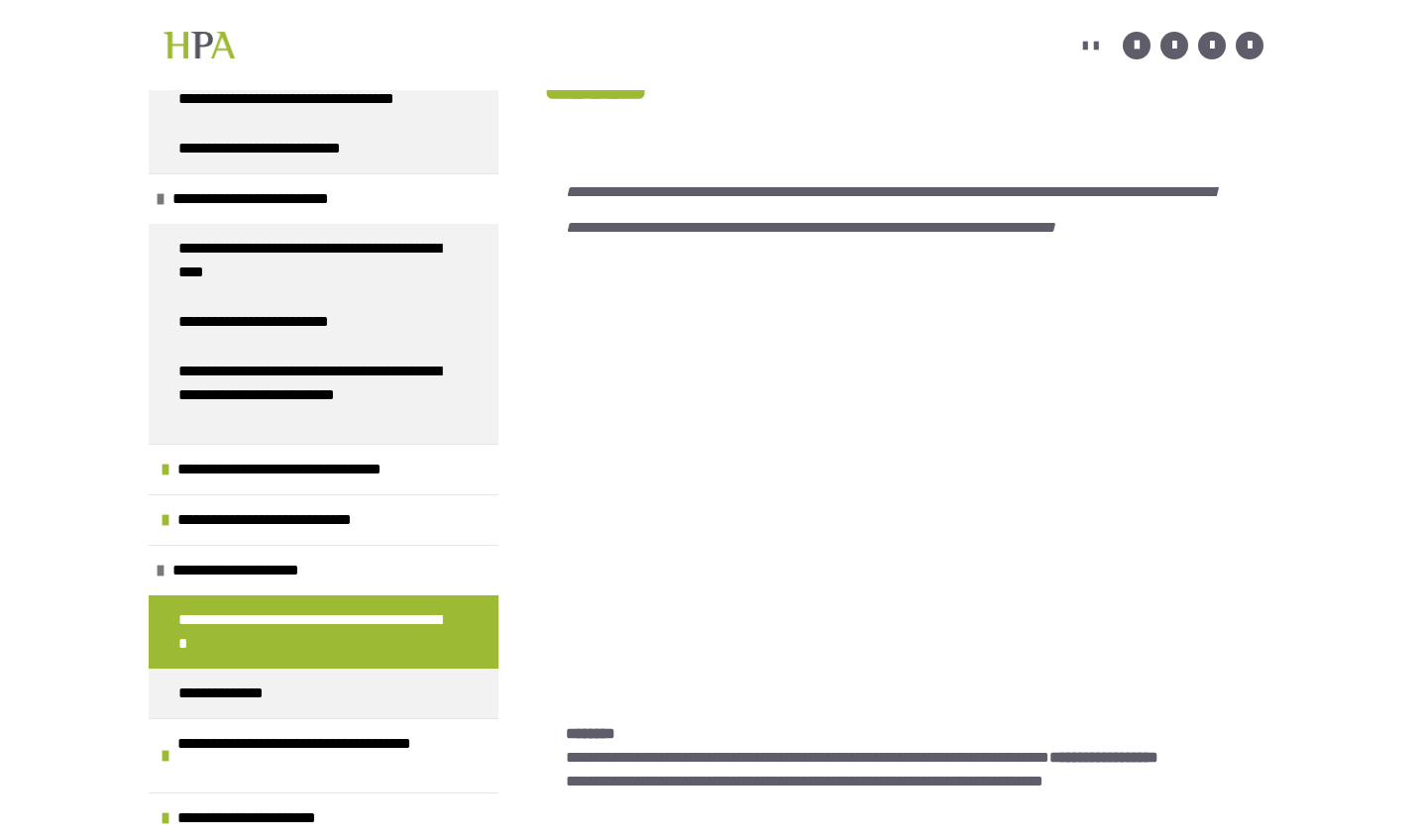 scroll, scrollTop: 447, scrollLeft: 0, axis: vertical 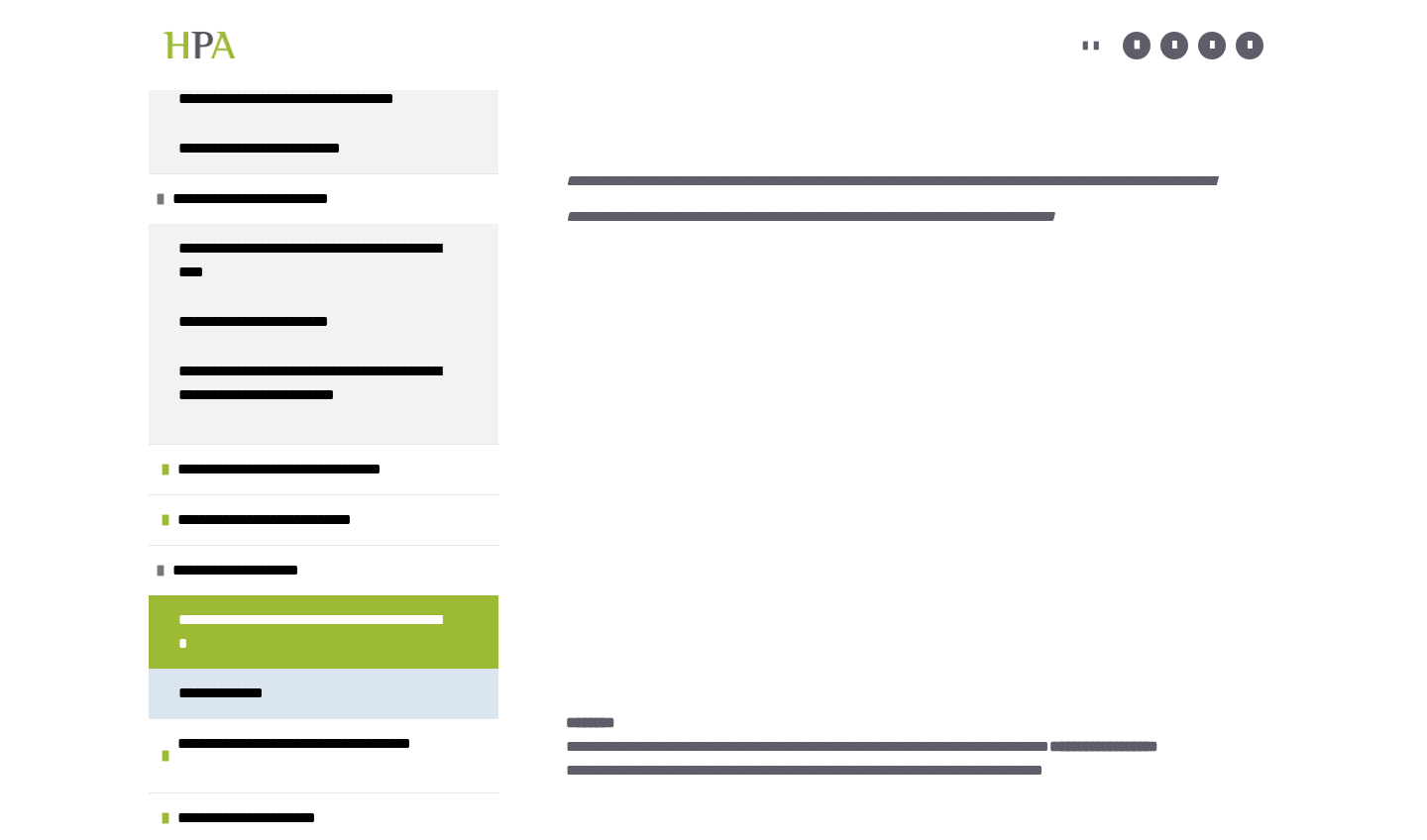 click on "**********" at bounding box center (323, 693) 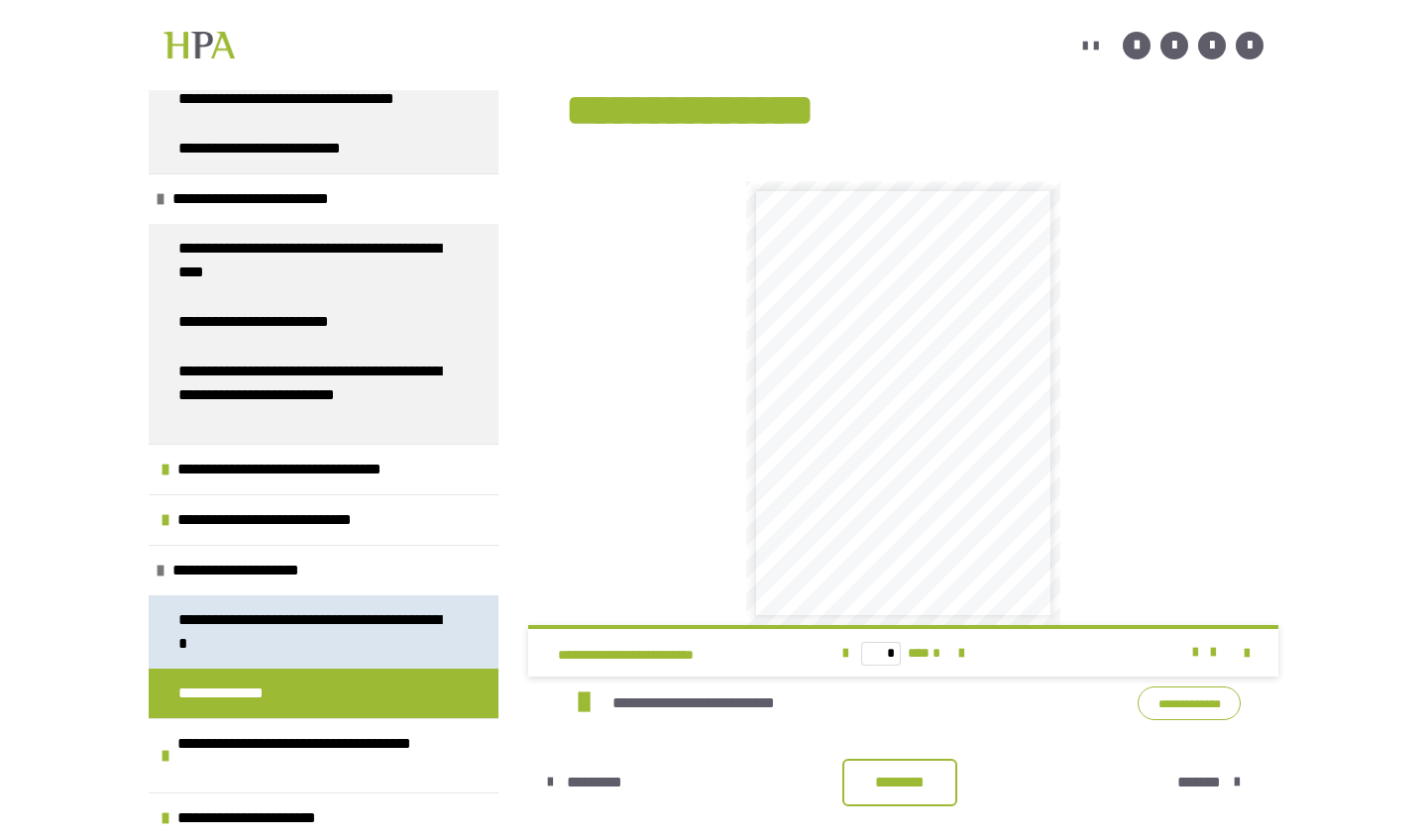 click on "**********" at bounding box center [315, 632] 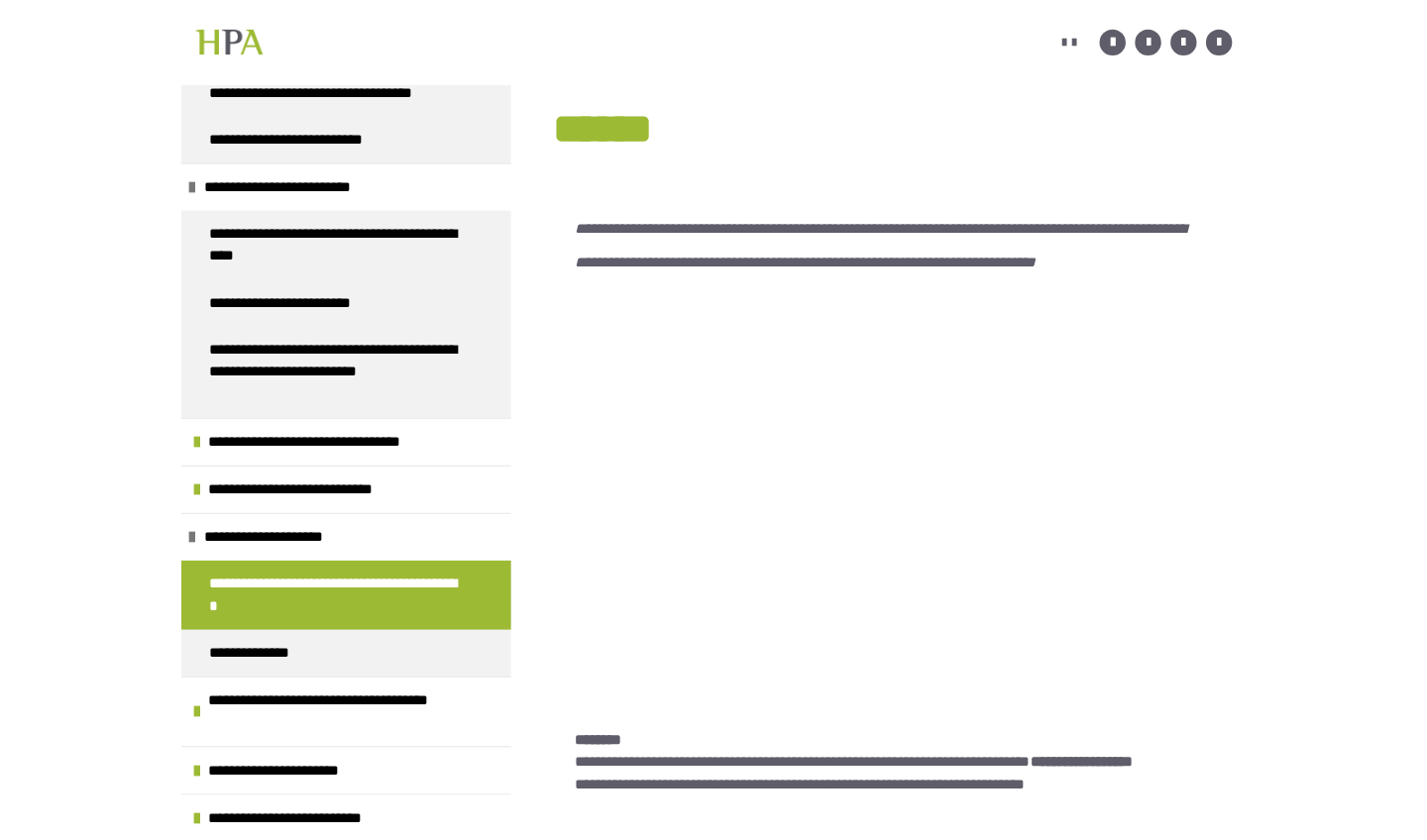 scroll, scrollTop: 457, scrollLeft: 0, axis: vertical 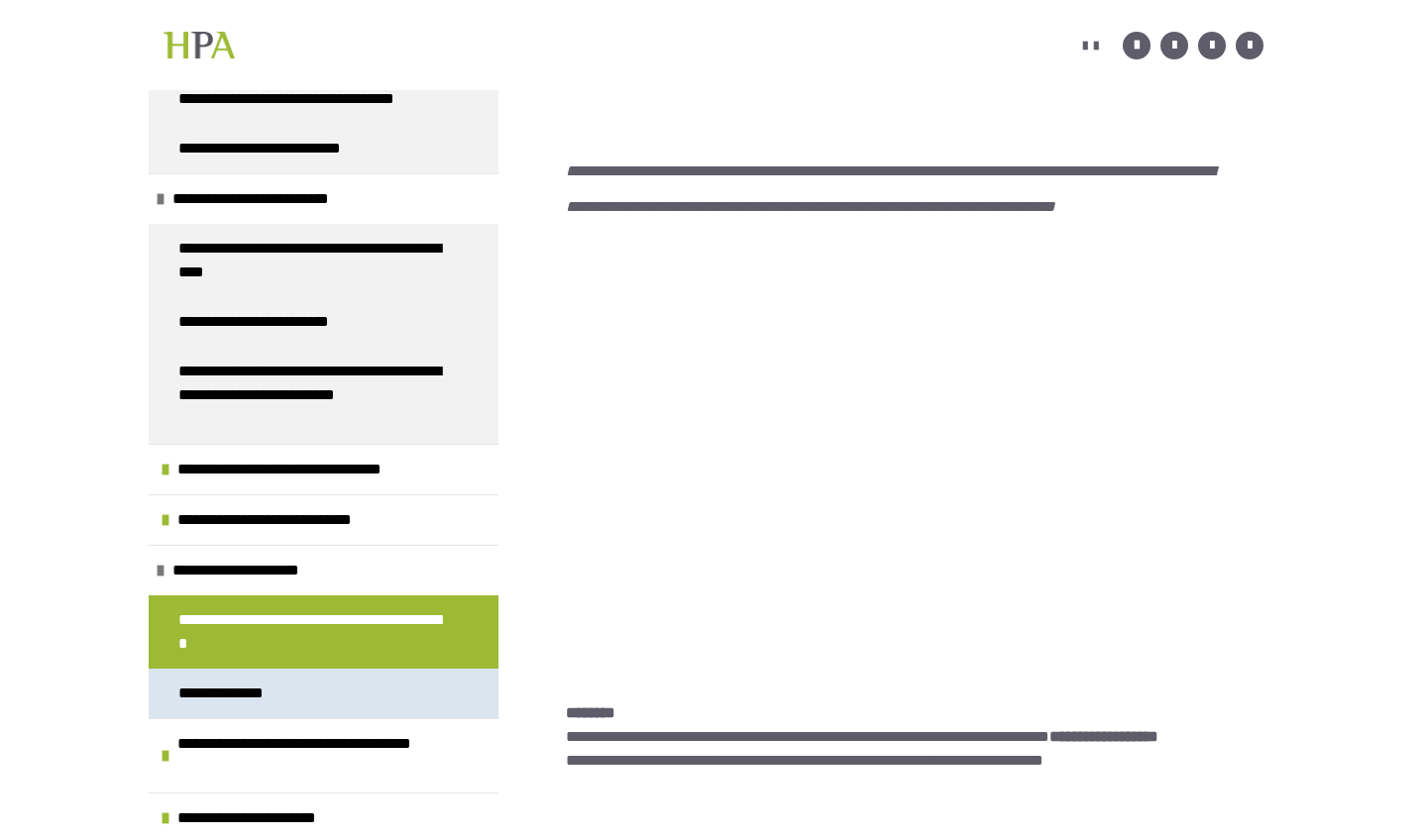 click on "**********" at bounding box center [225, 693] 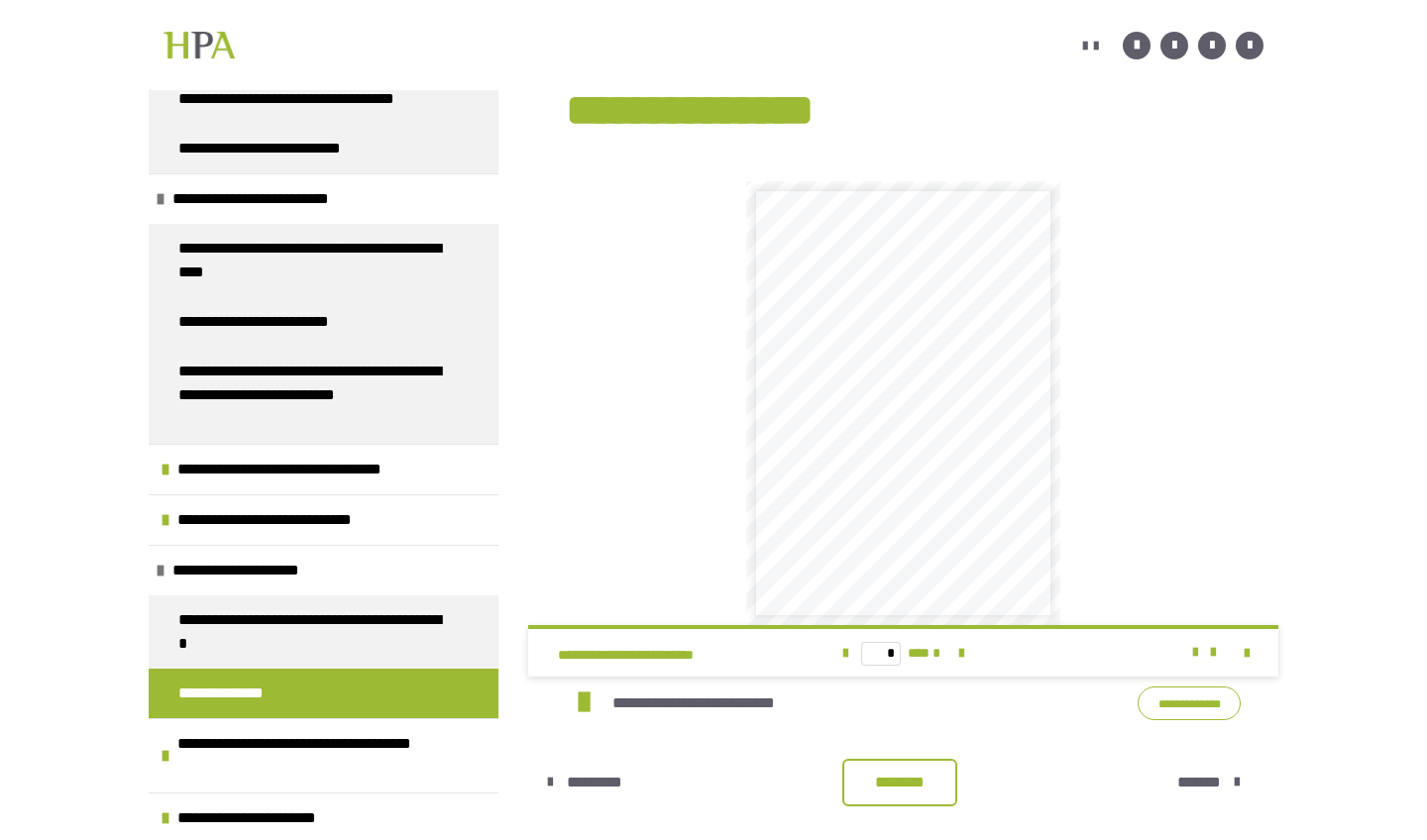 scroll, scrollTop: 353, scrollLeft: 0, axis: vertical 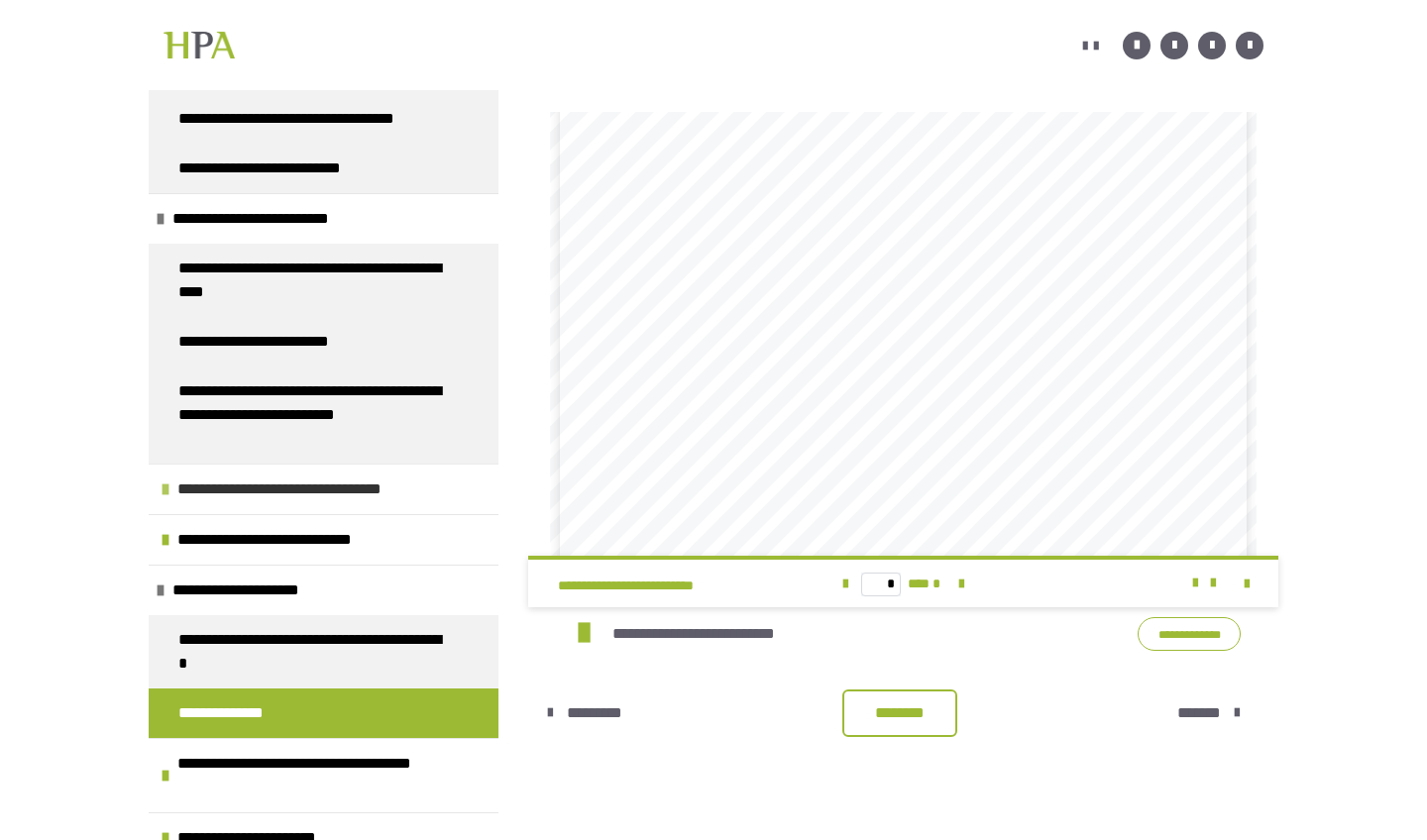 click on "**********" at bounding box center (323, 488) 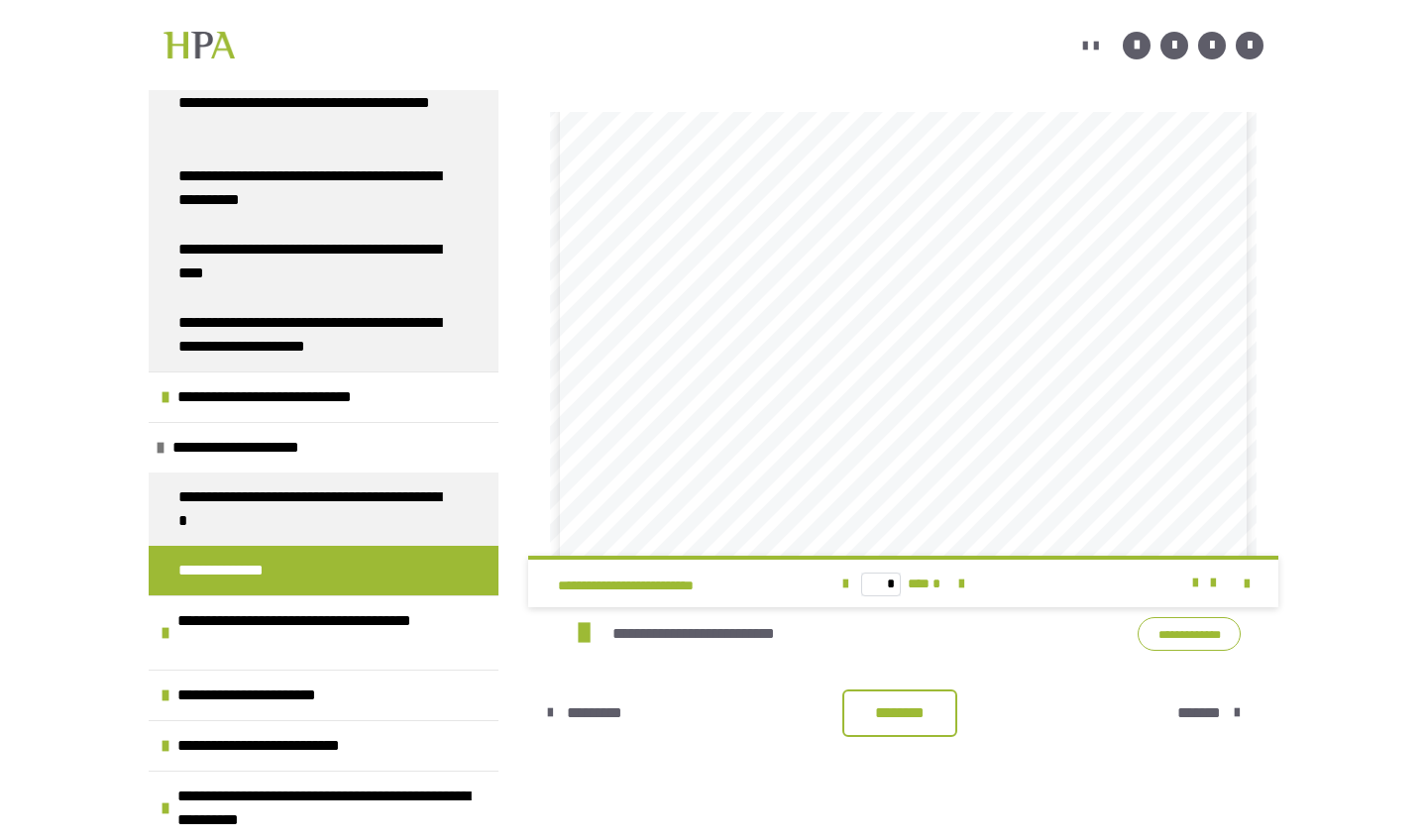 scroll, scrollTop: 1166, scrollLeft: 0, axis: vertical 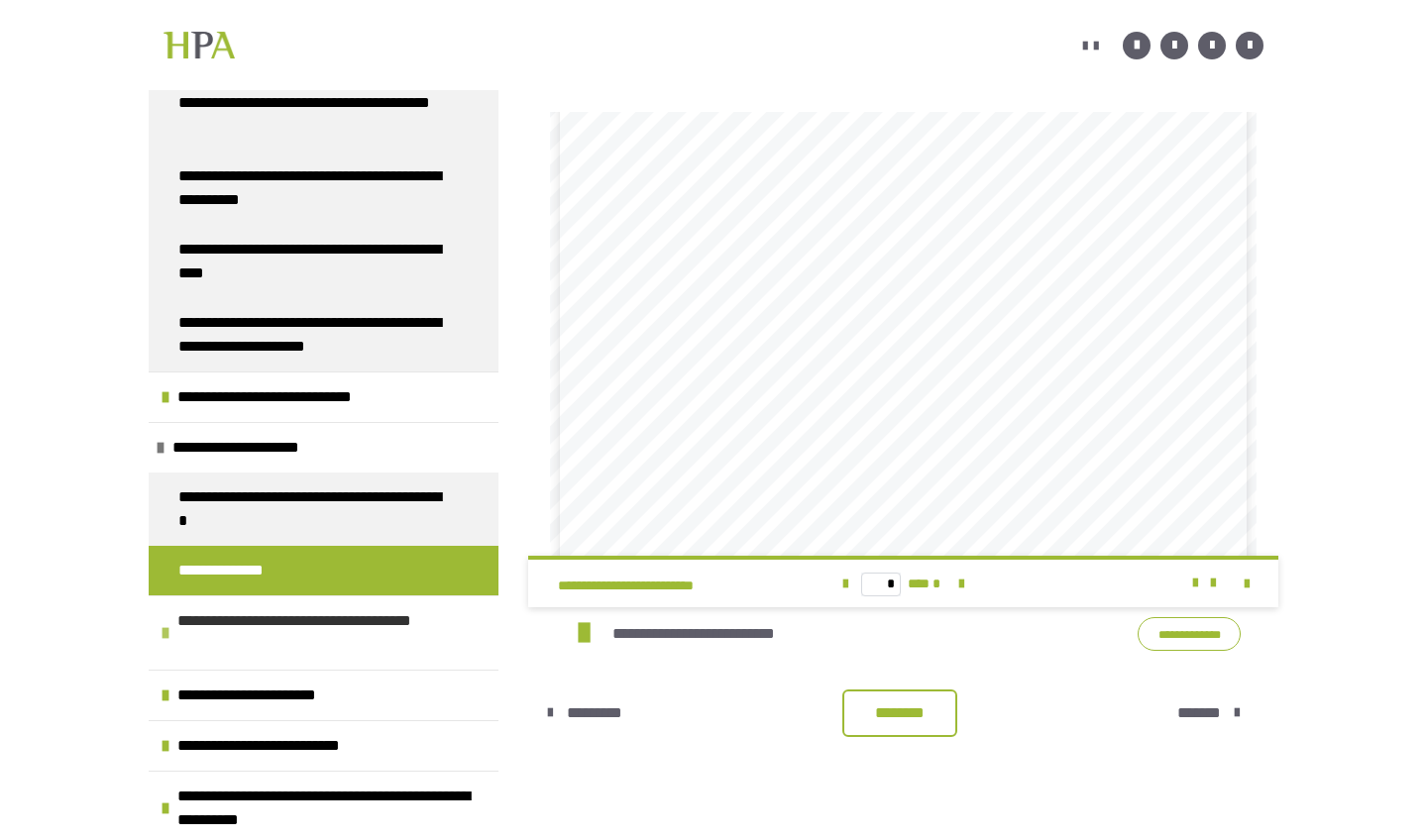 click on "**********" at bounding box center [333, 633] 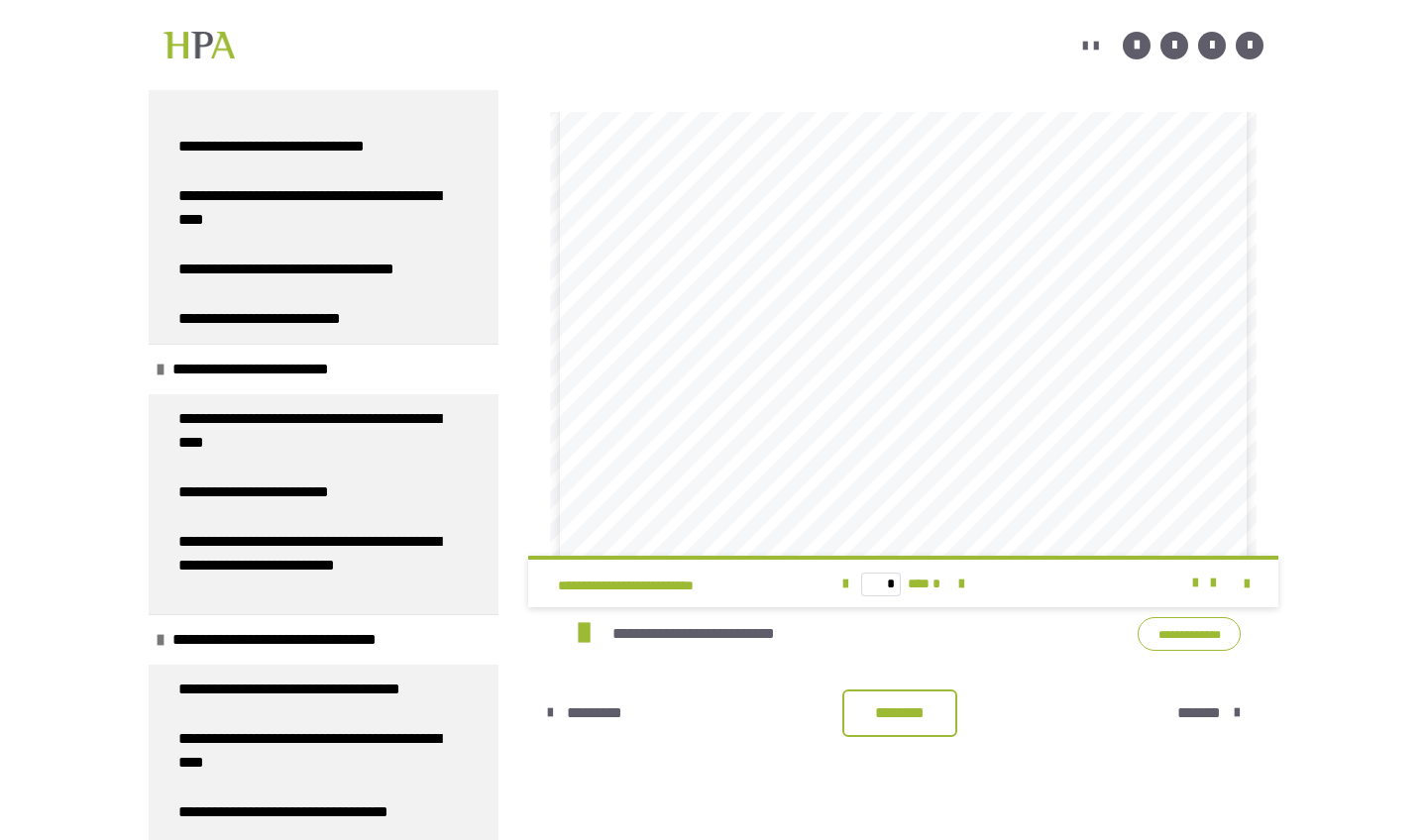 scroll, scrollTop: 311, scrollLeft: 0, axis: vertical 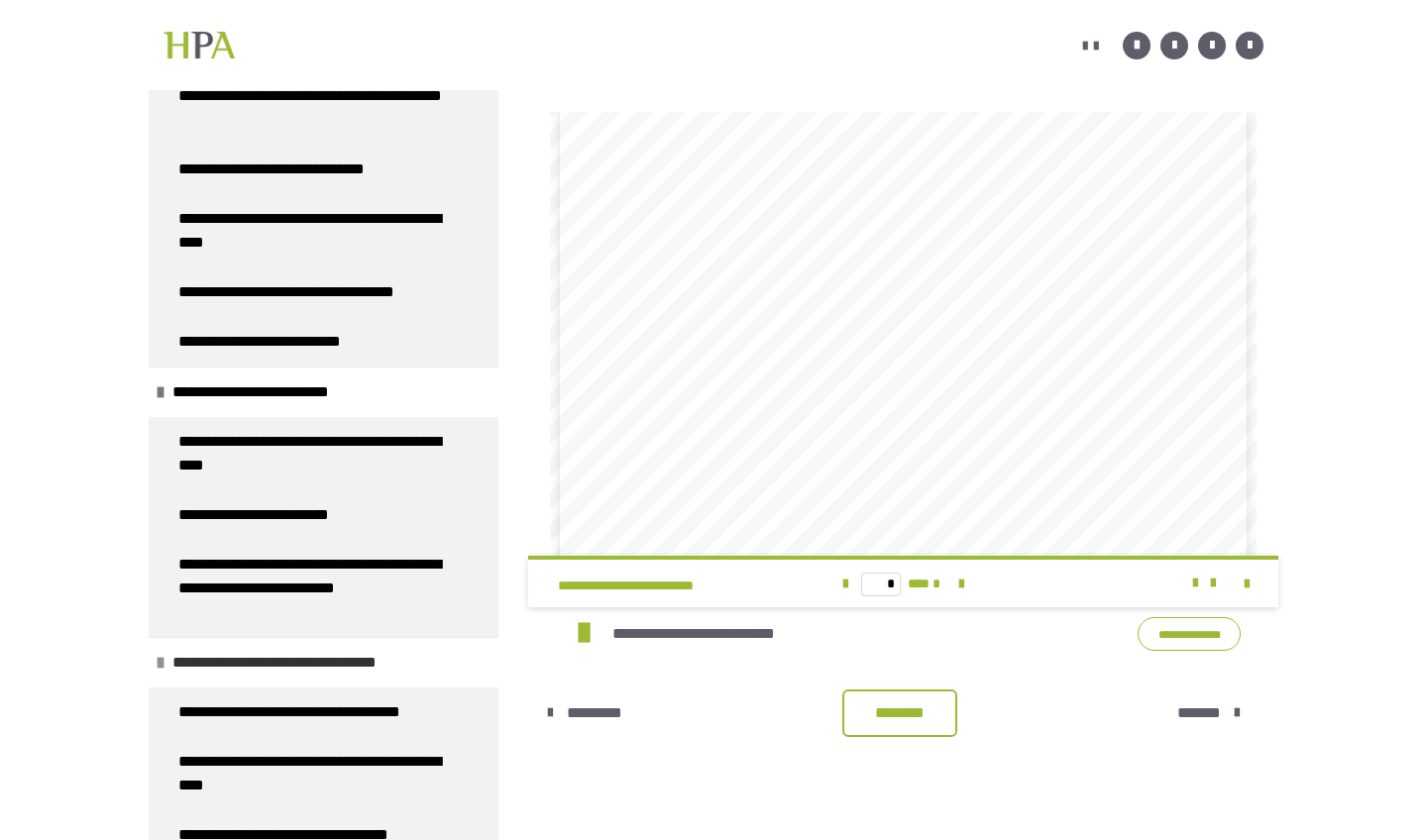click on "**********" at bounding box center [301, 663] 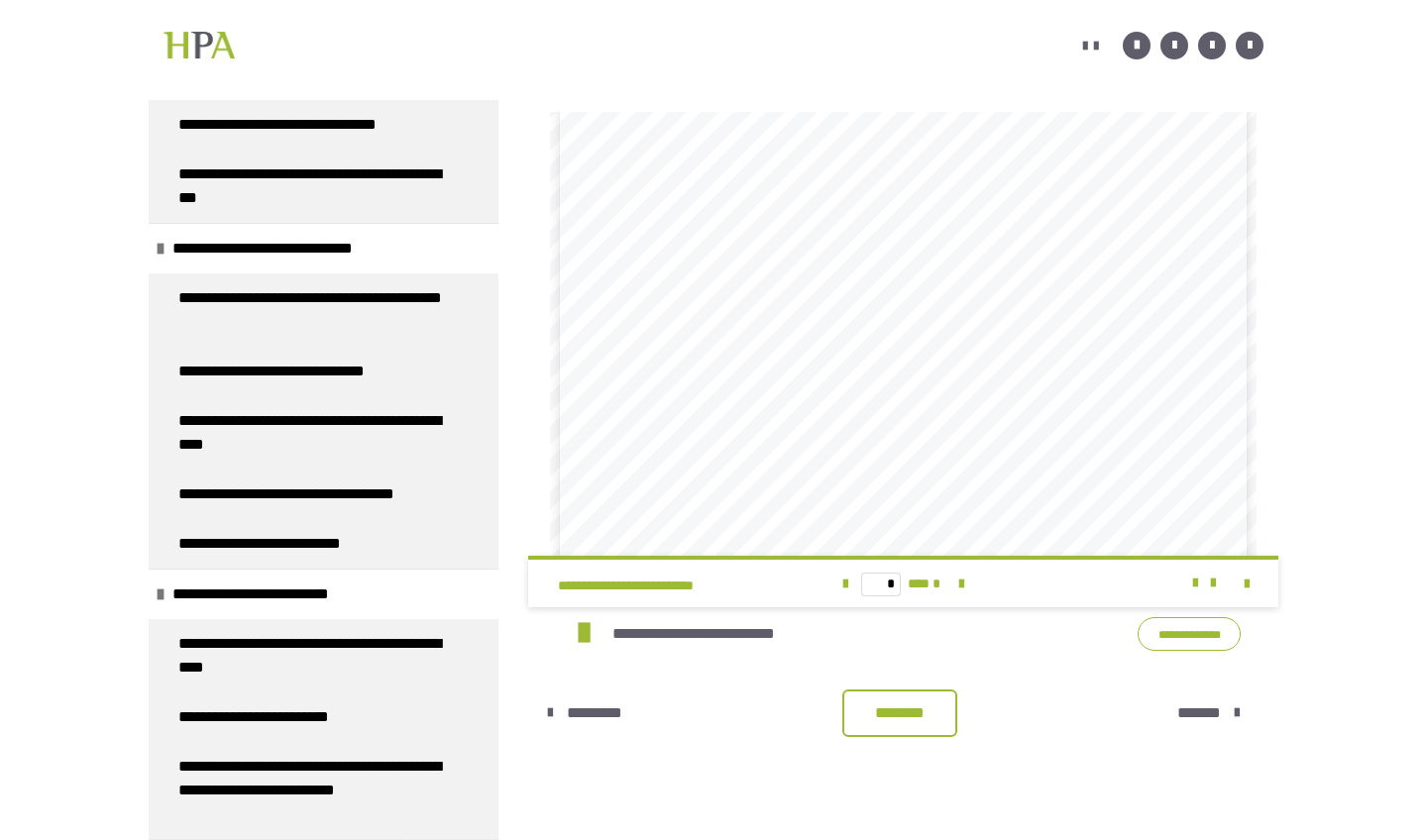 scroll, scrollTop: 69, scrollLeft: 0, axis: vertical 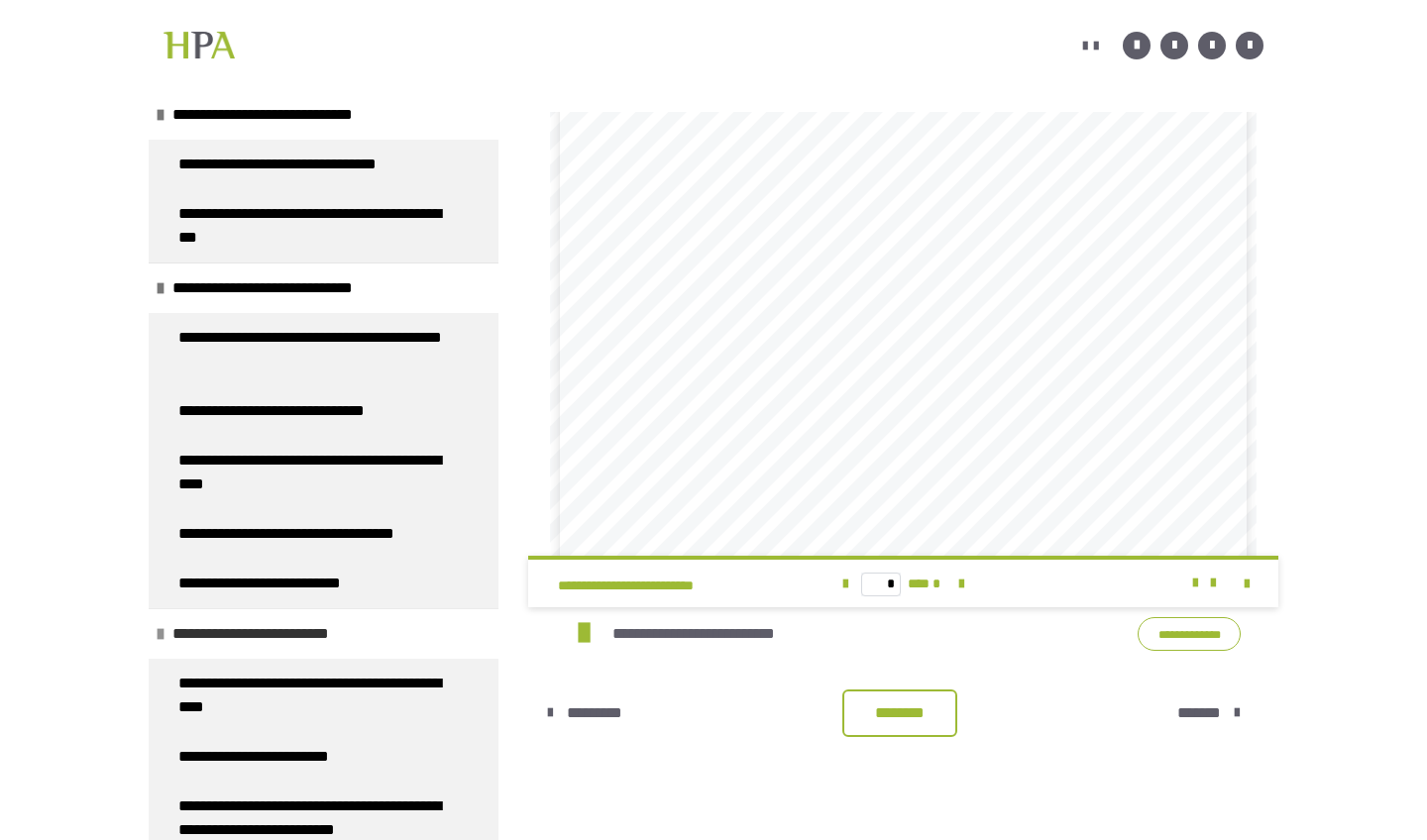 click on "**********" at bounding box center [283, 634] 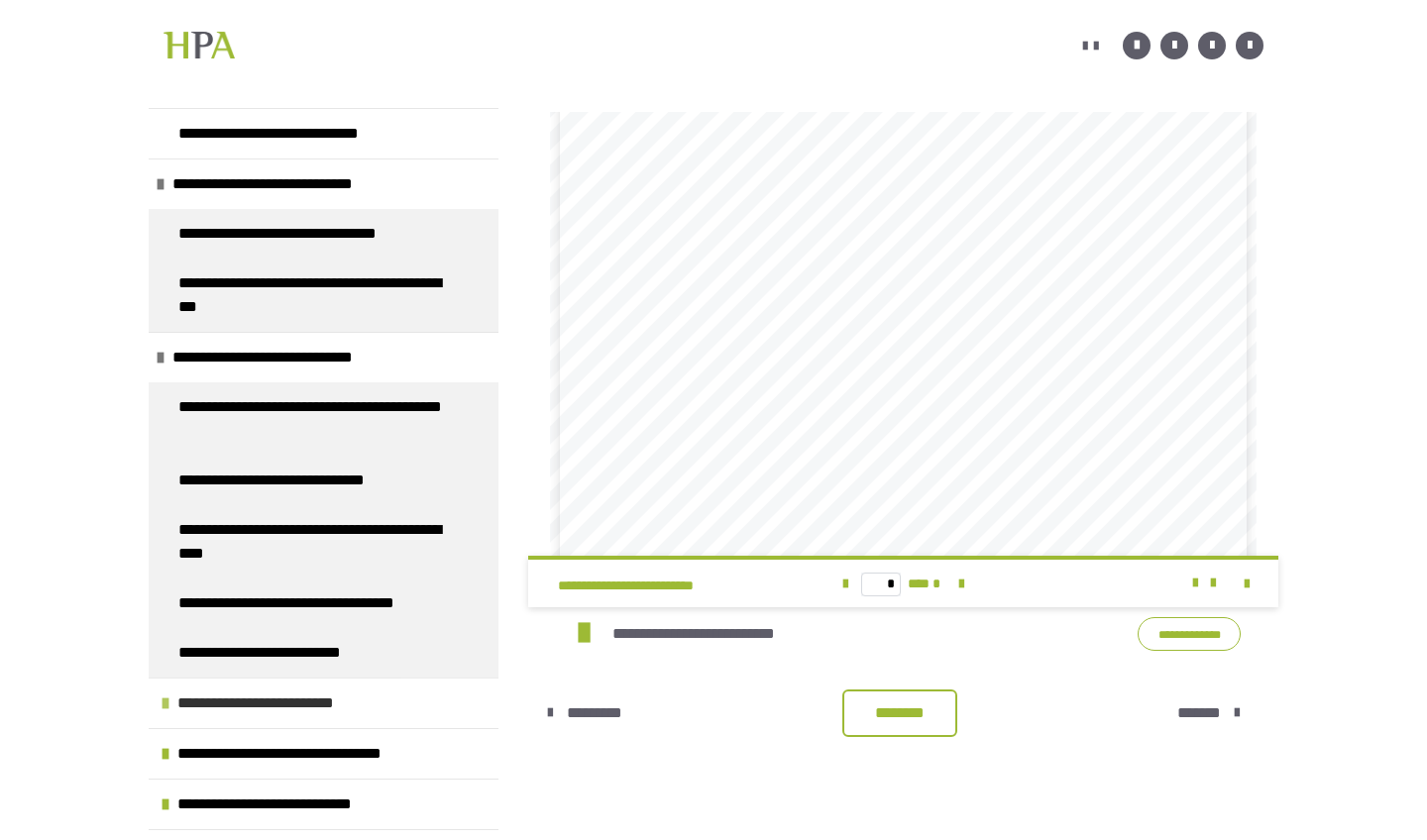 scroll, scrollTop: 0, scrollLeft: 0, axis: both 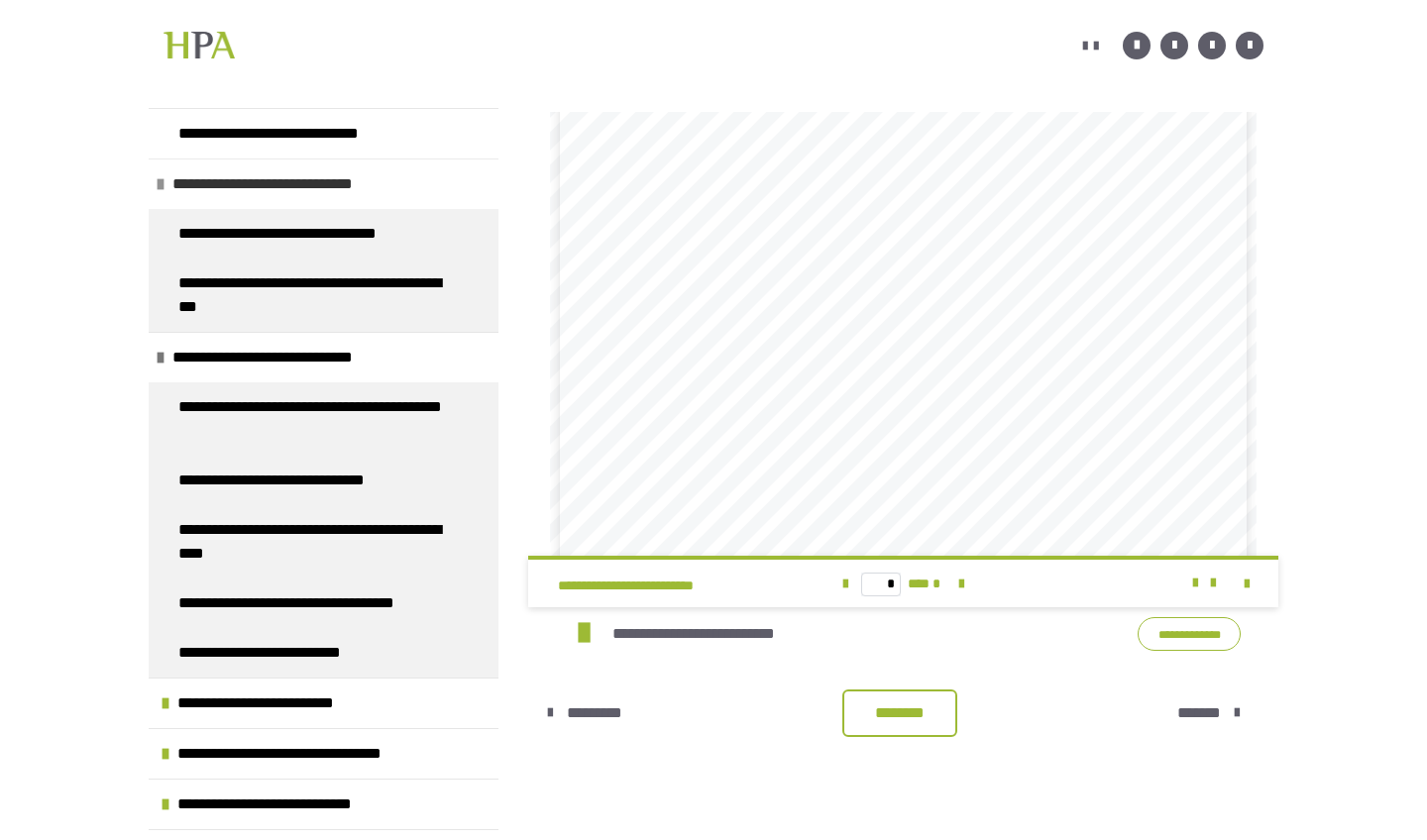 click on "**********" at bounding box center (298, 184) 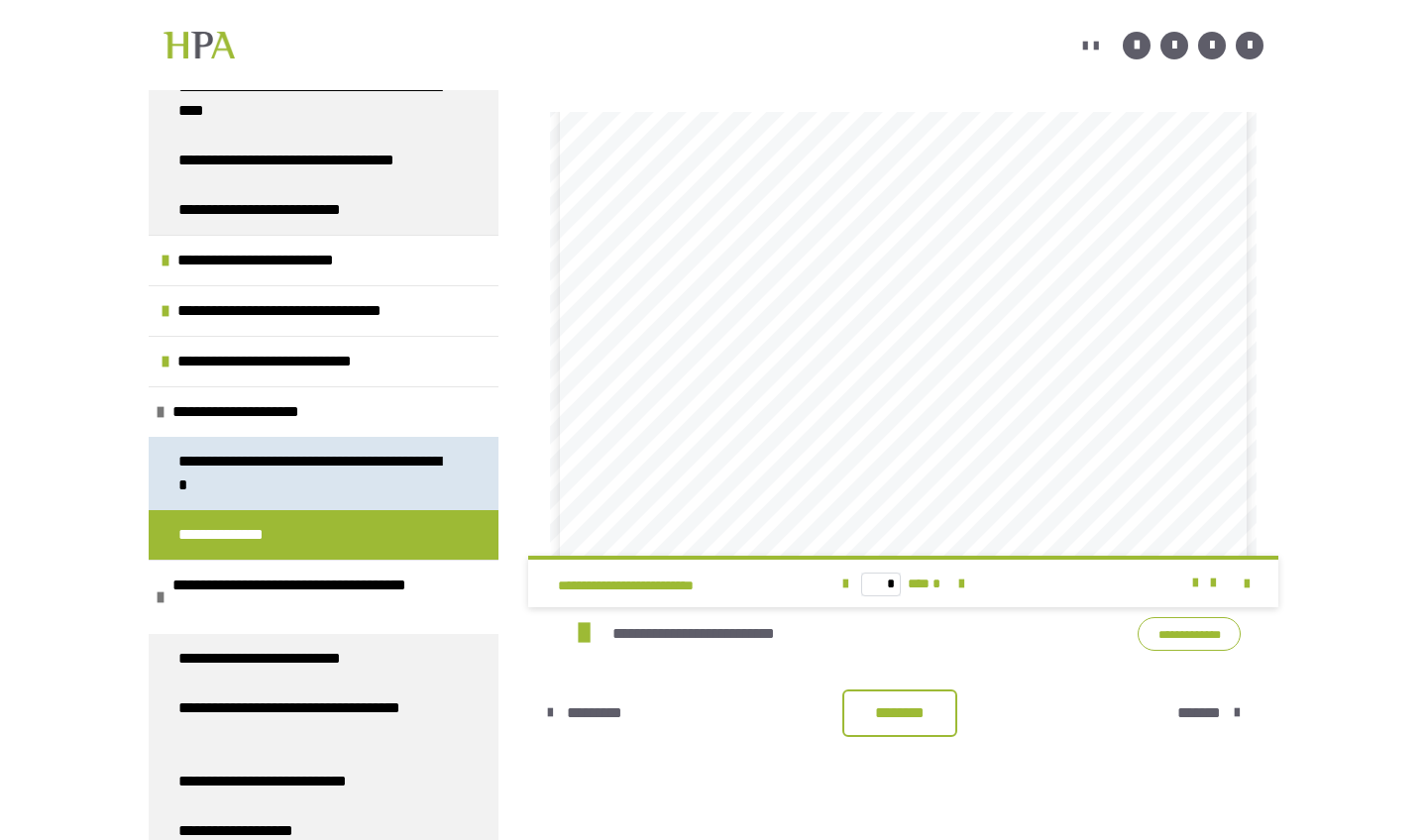 scroll, scrollTop: 337, scrollLeft: 0, axis: vertical 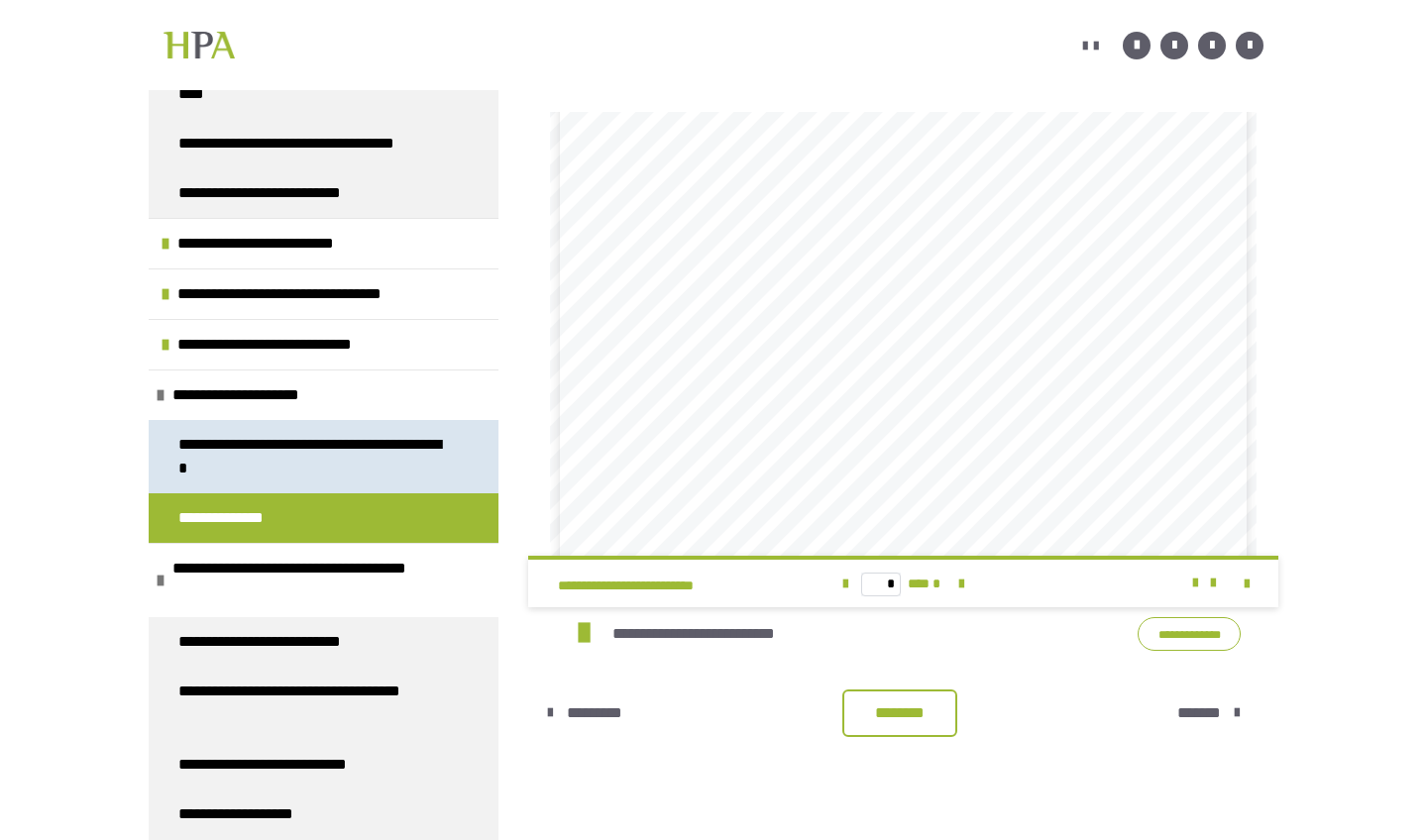 click on "**********" at bounding box center [315, 457] 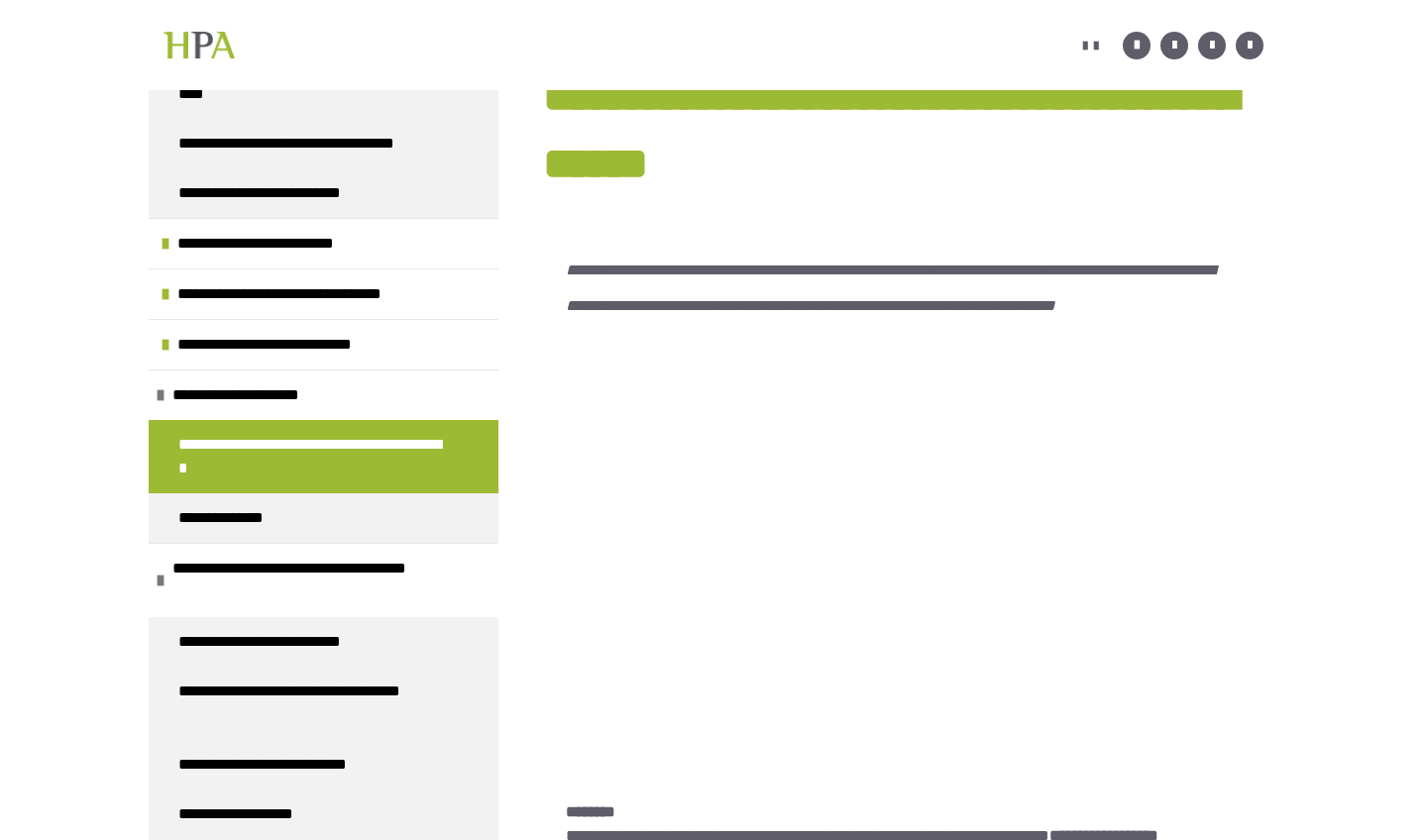 click on "**********" at bounding box center (315, 457) 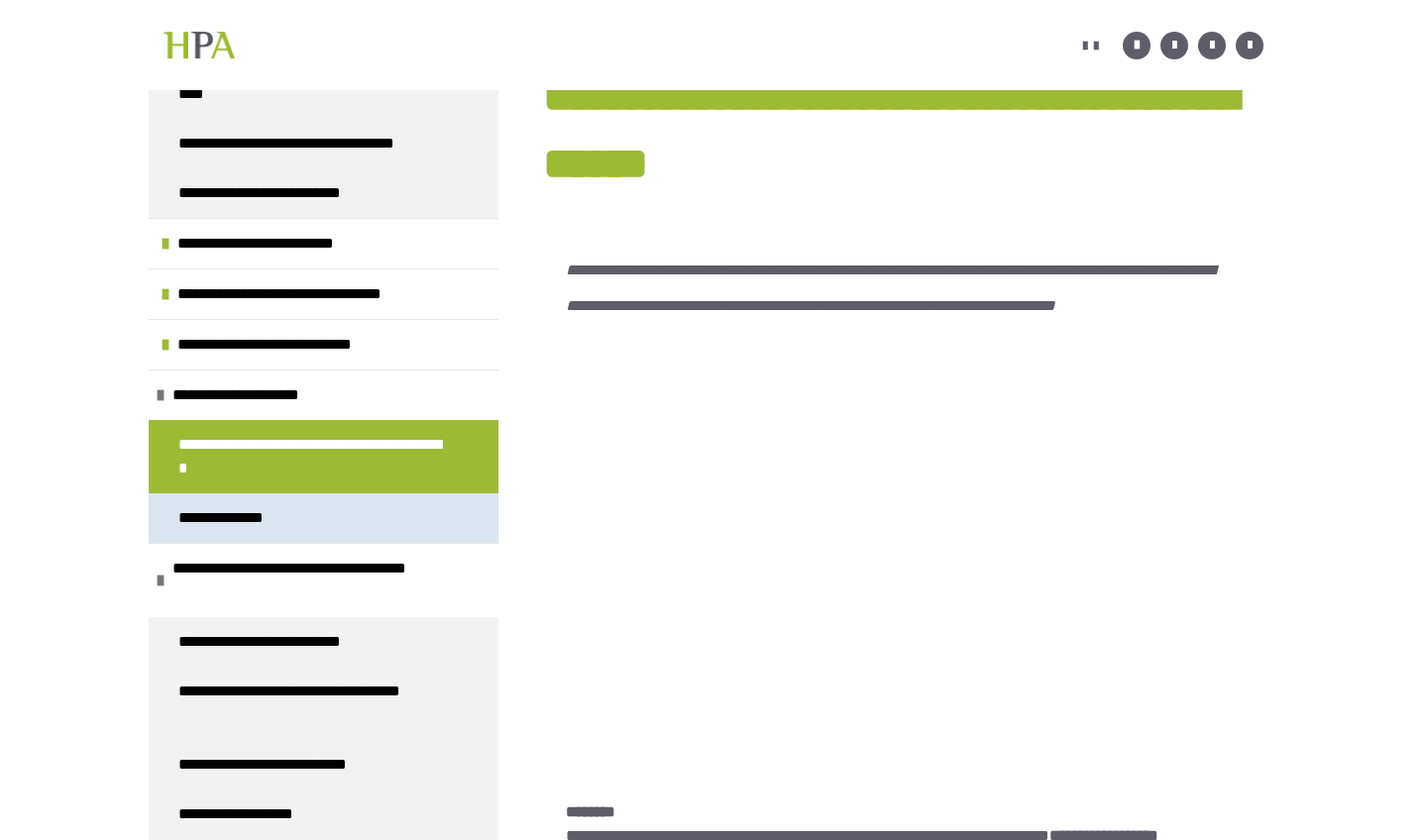 click on "**********" at bounding box center (323, 518) 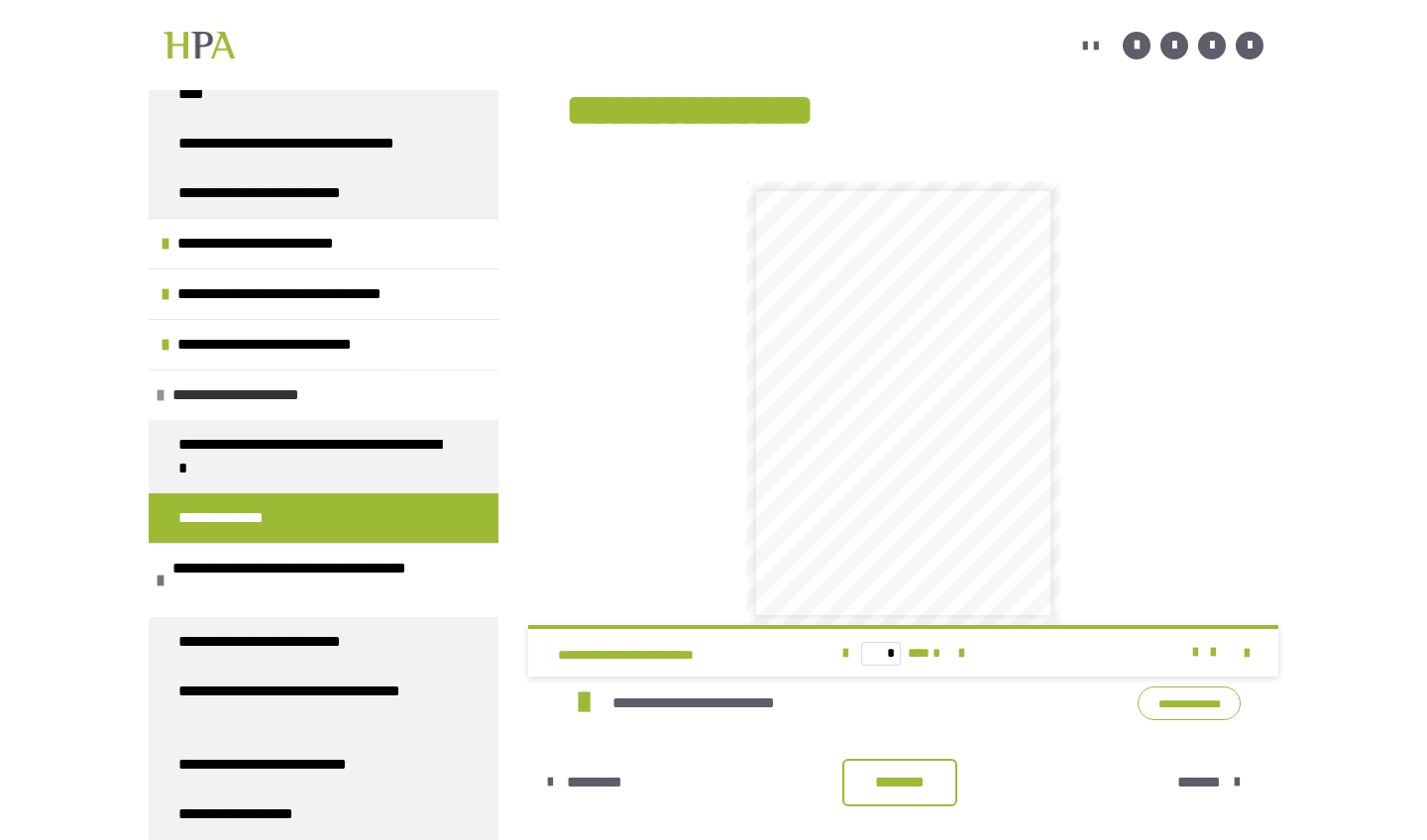click on "**********" at bounding box center (323, 394) 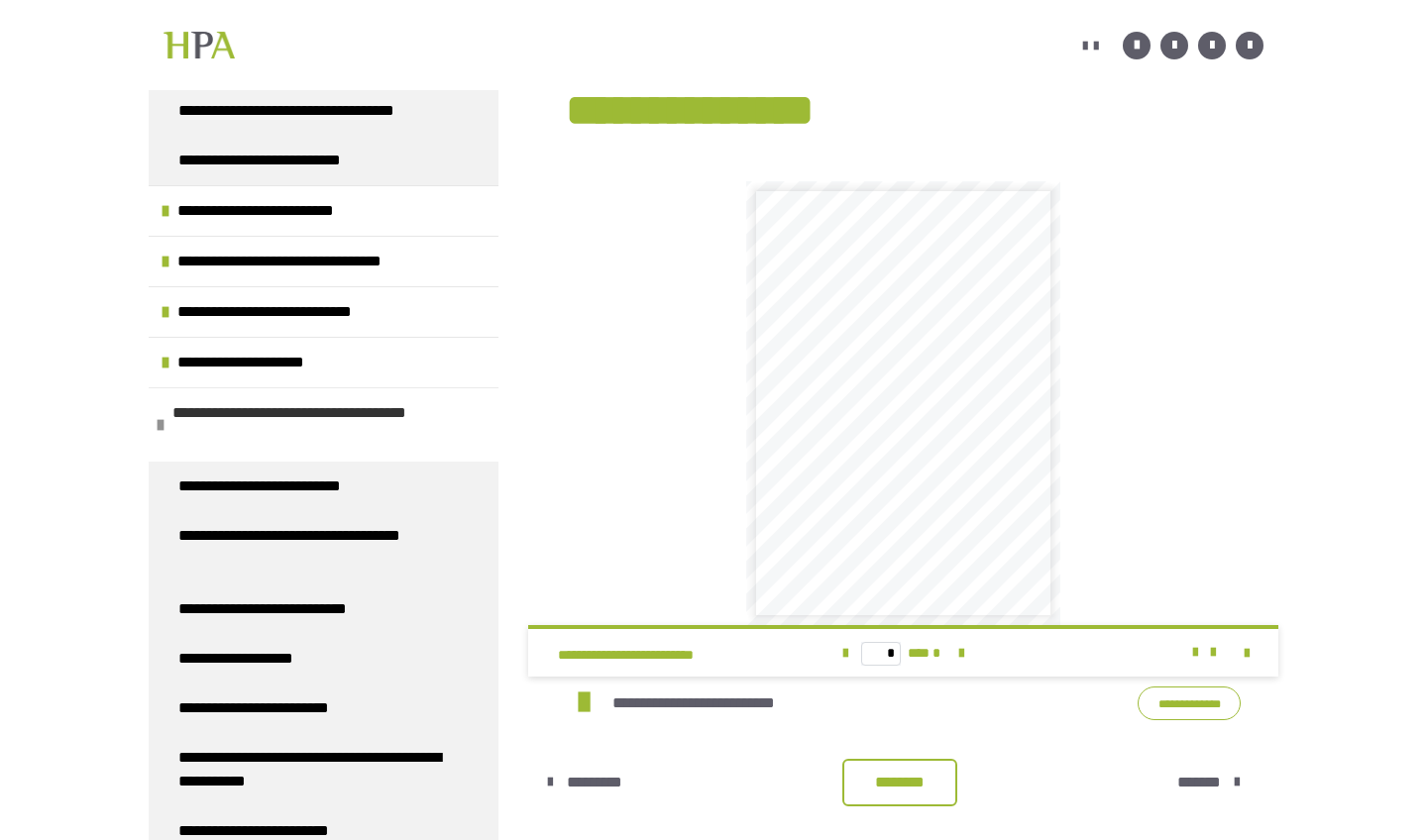 scroll, scrollTop: 373, scrollLeft: 0, axis: vertical 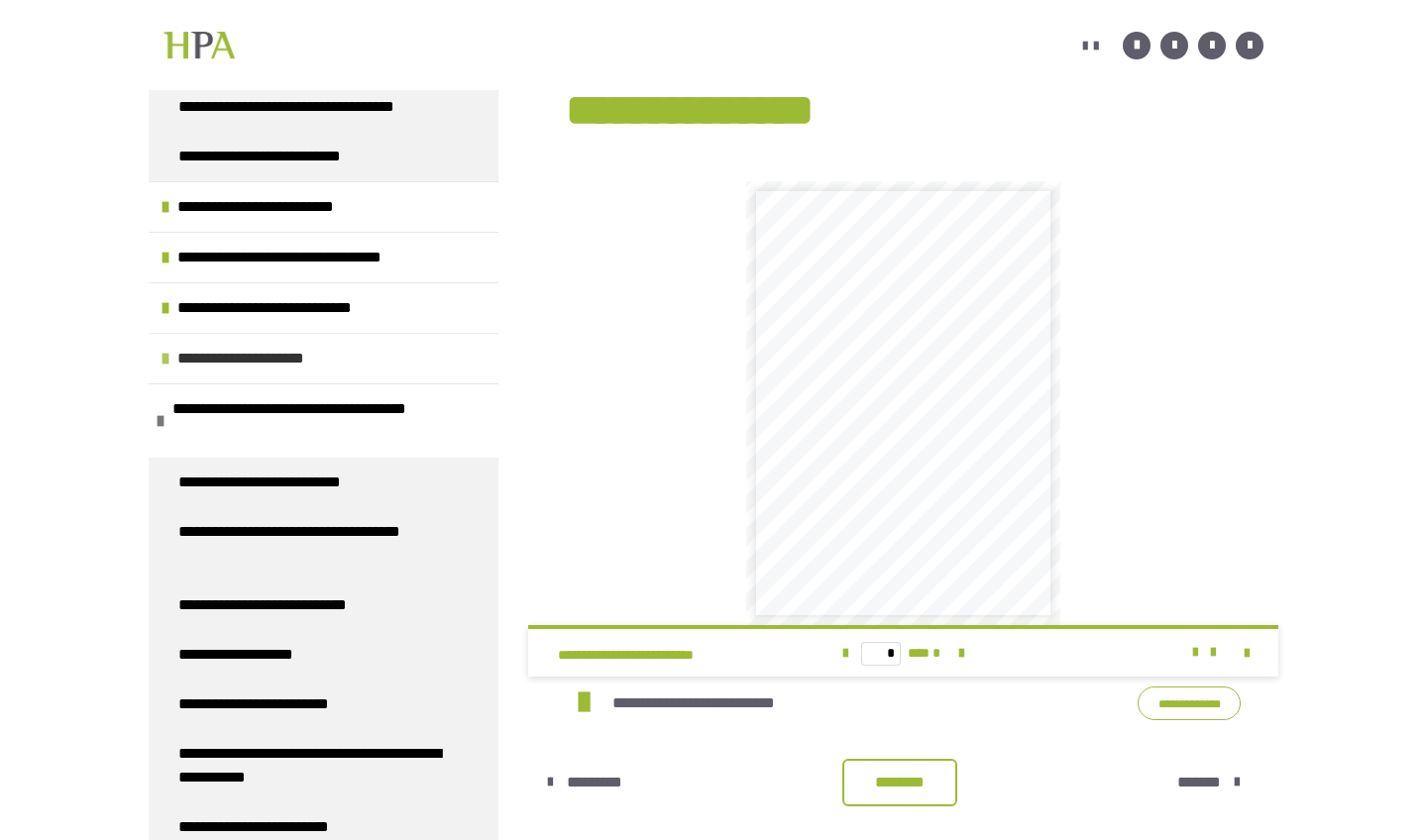 click on "**********" at bounding box center [263, 359] 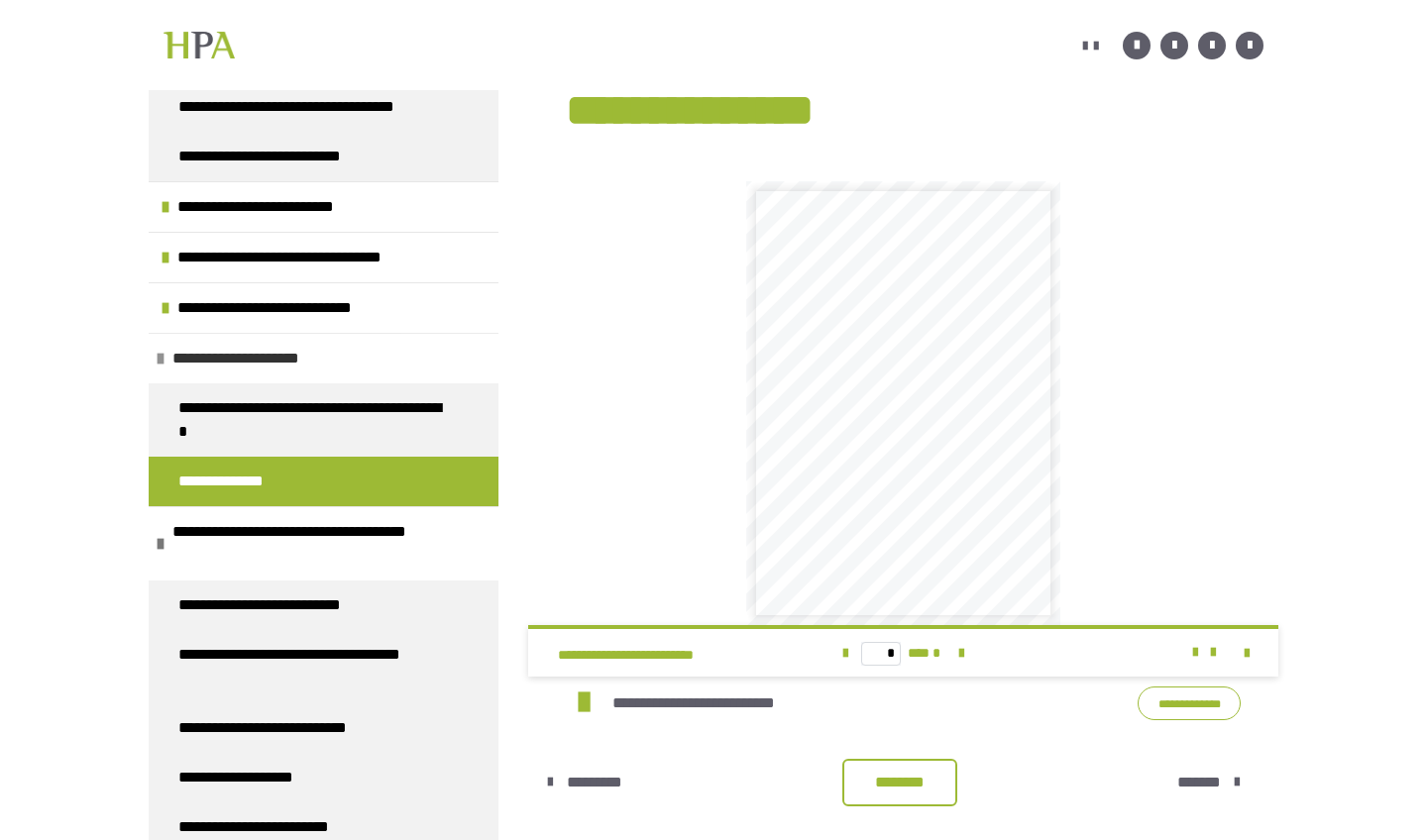 click on "**********" at bounding box center (258, 359) 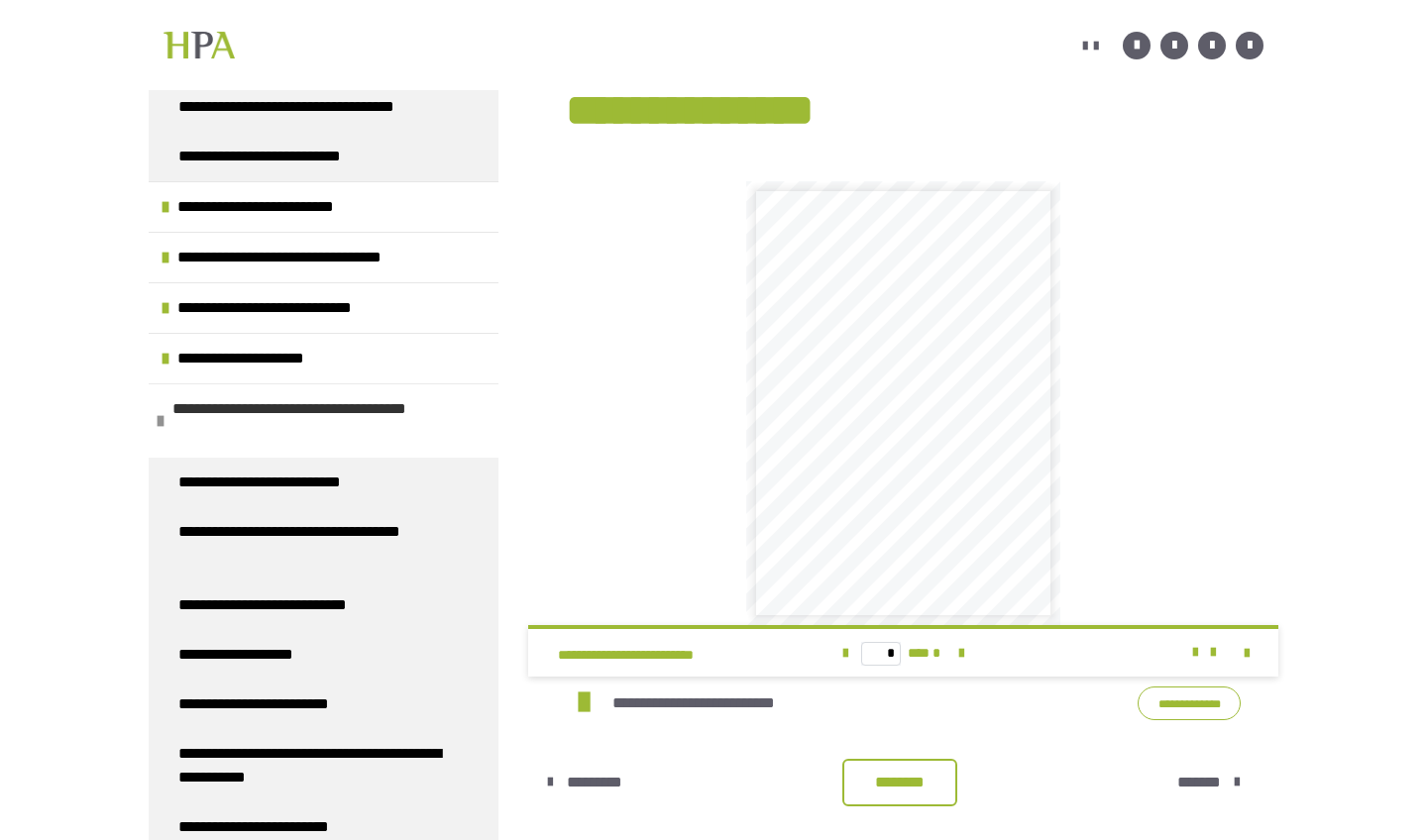 click on "**********" at bounding box center [328, 421] 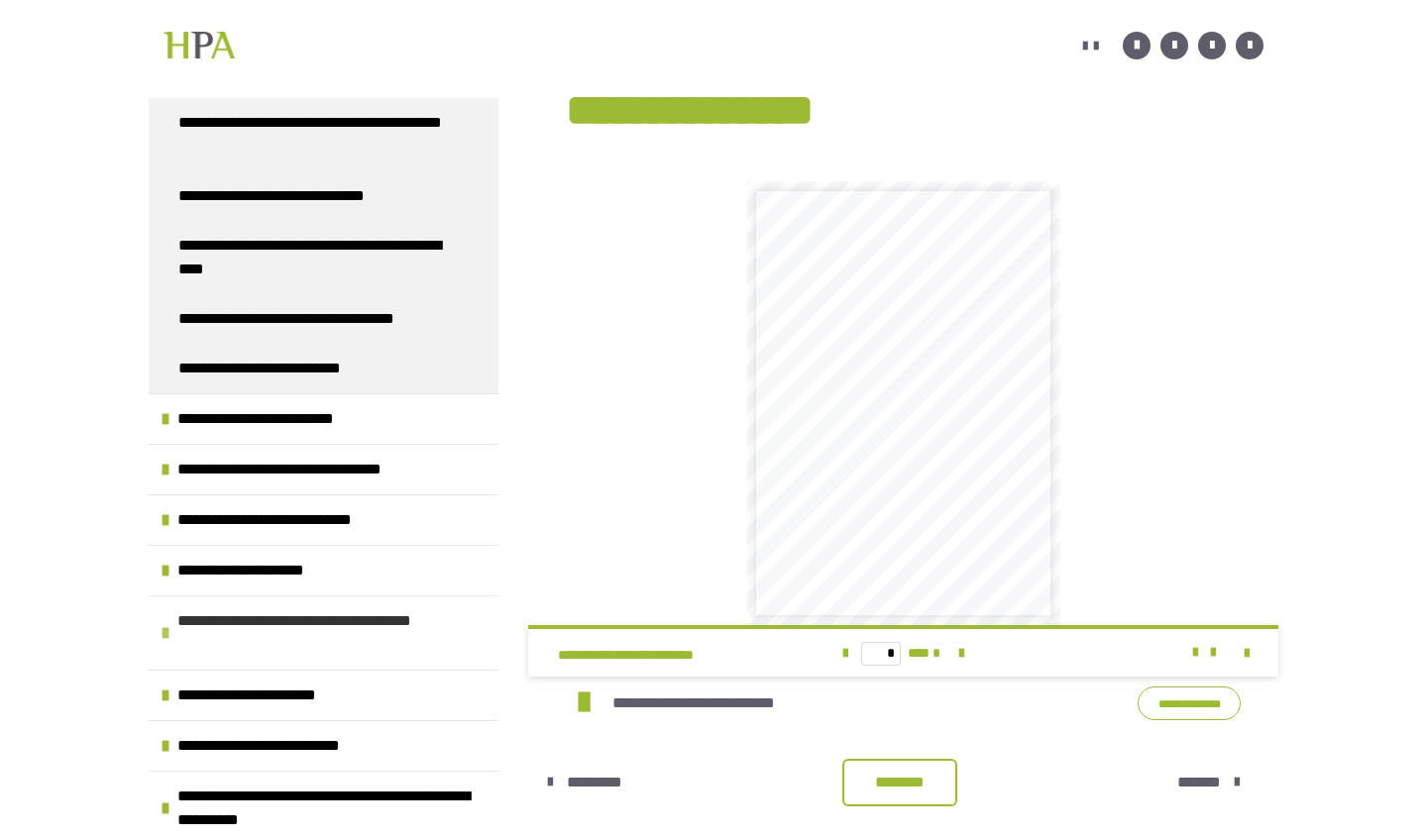 scroll, scrollTop: 161, scrollLeft: 0, axis: vertical 